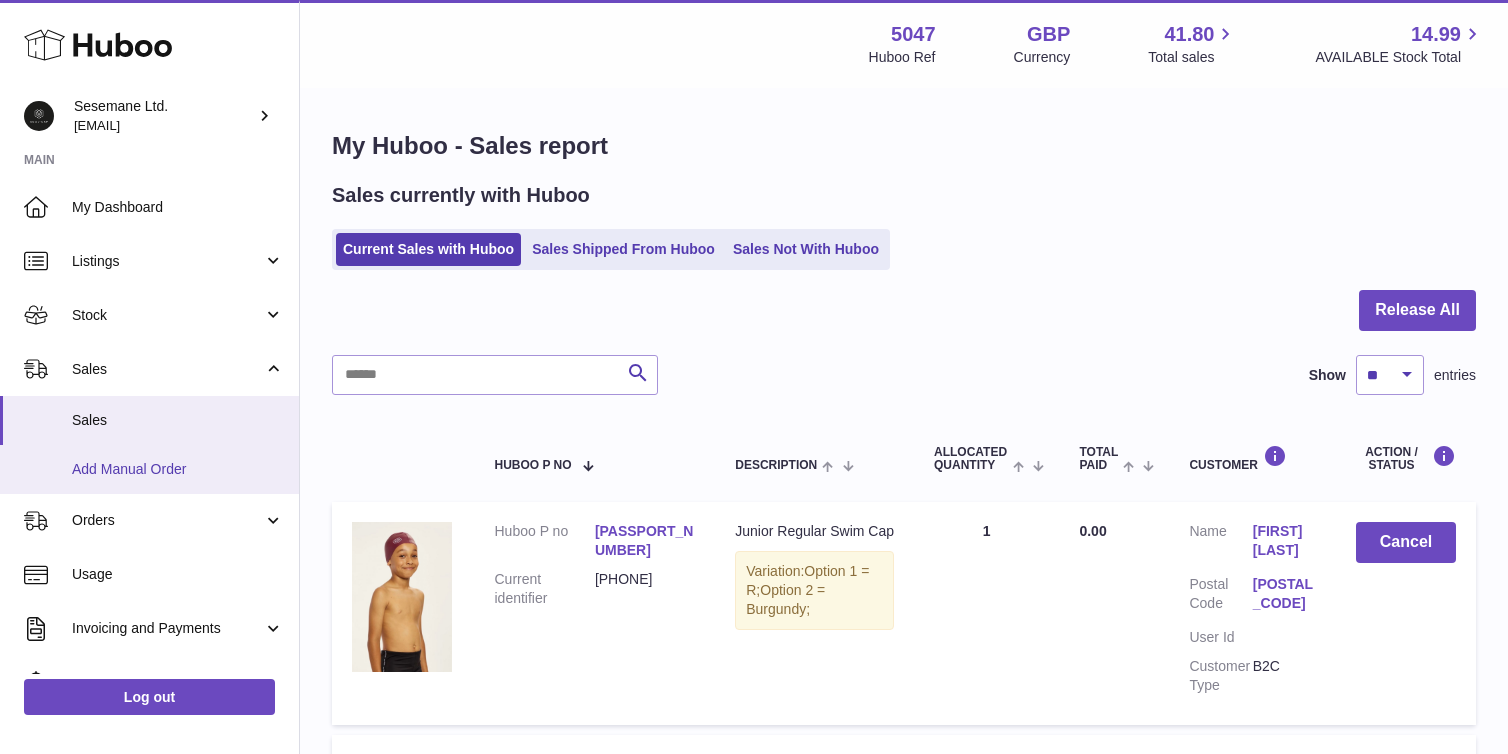 scroll, scrollTop: 0, scrollLeft: 0, axis: both 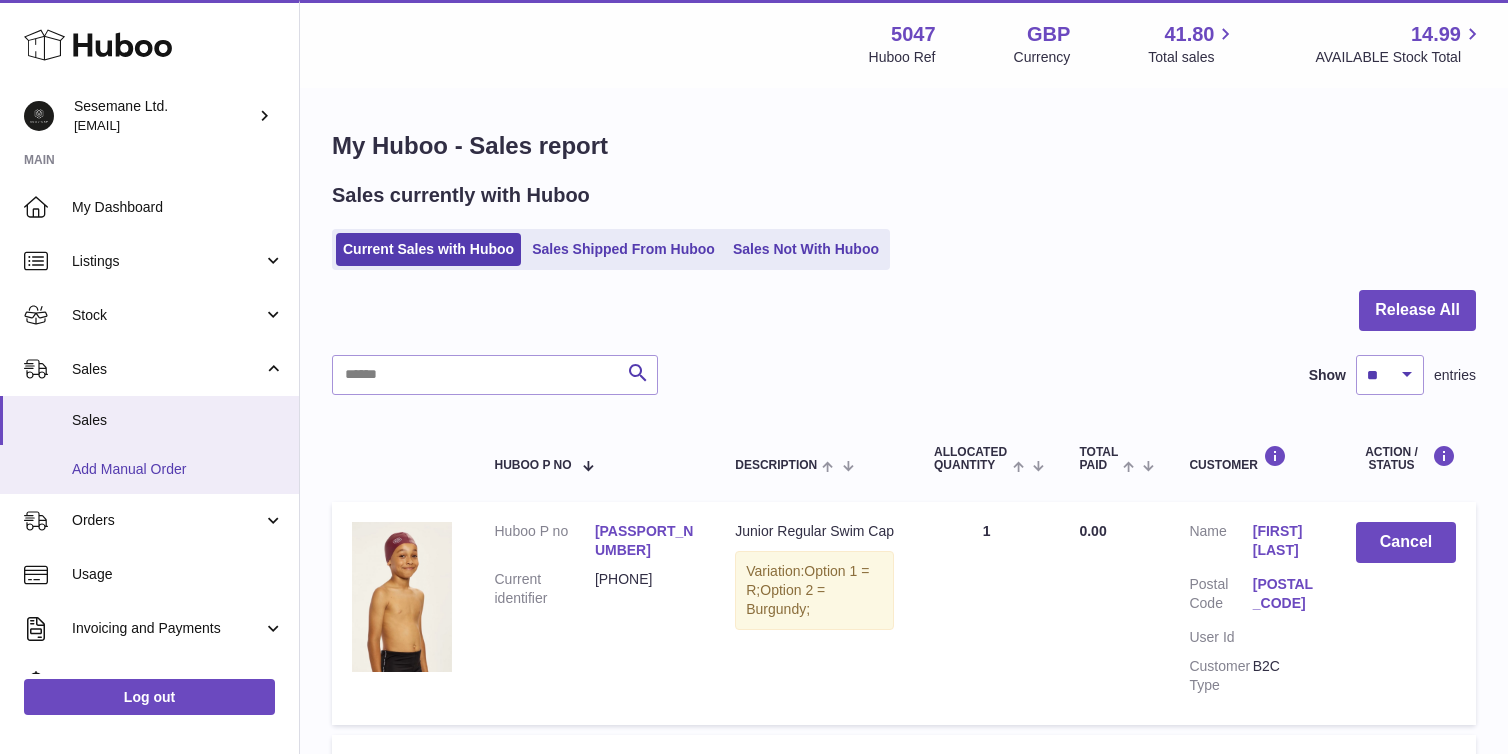 click on "Add Manual Order" at bounding box center (178, 469) 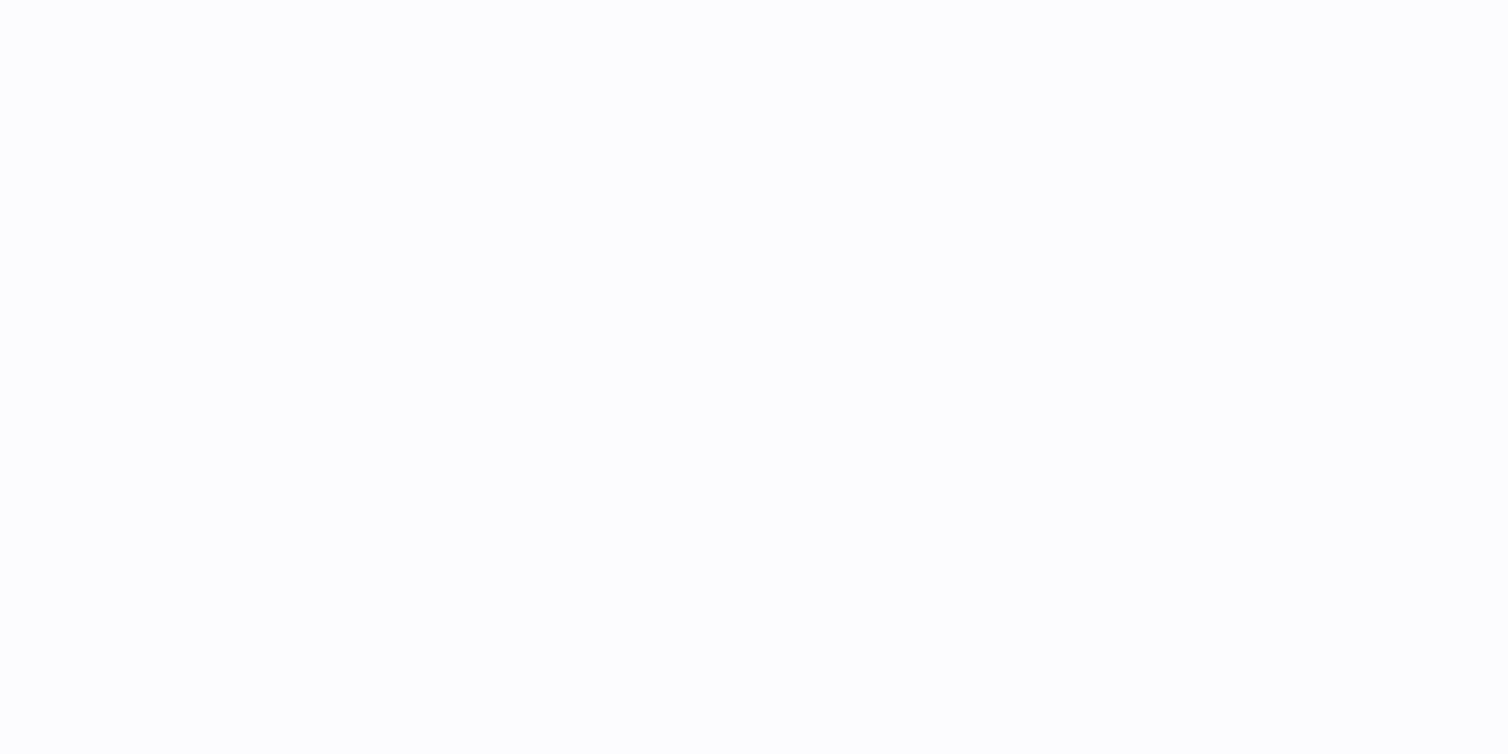 scroll, scrollTop: 0, scrollLeft: 0, axis: both 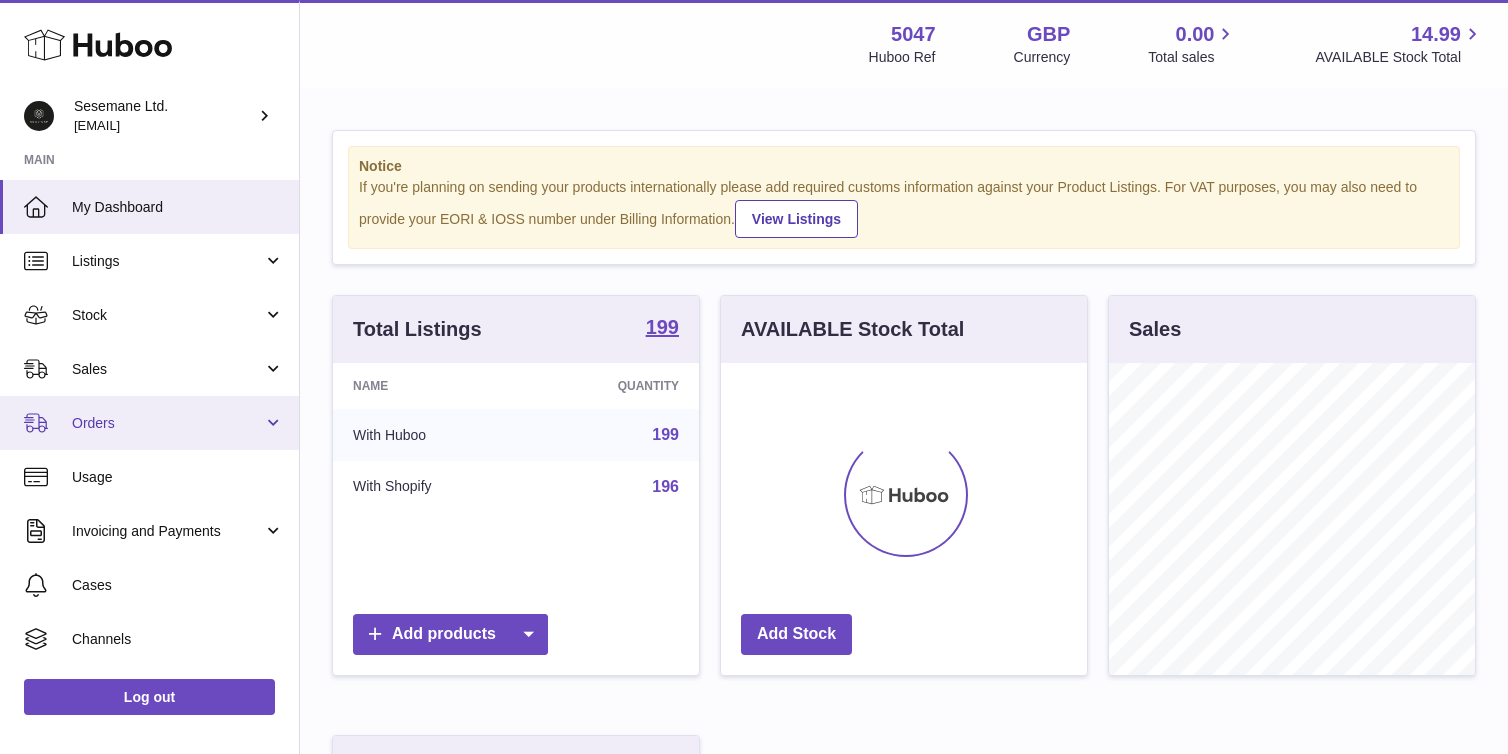 click on "Orders" at bounding box center [167, 423] 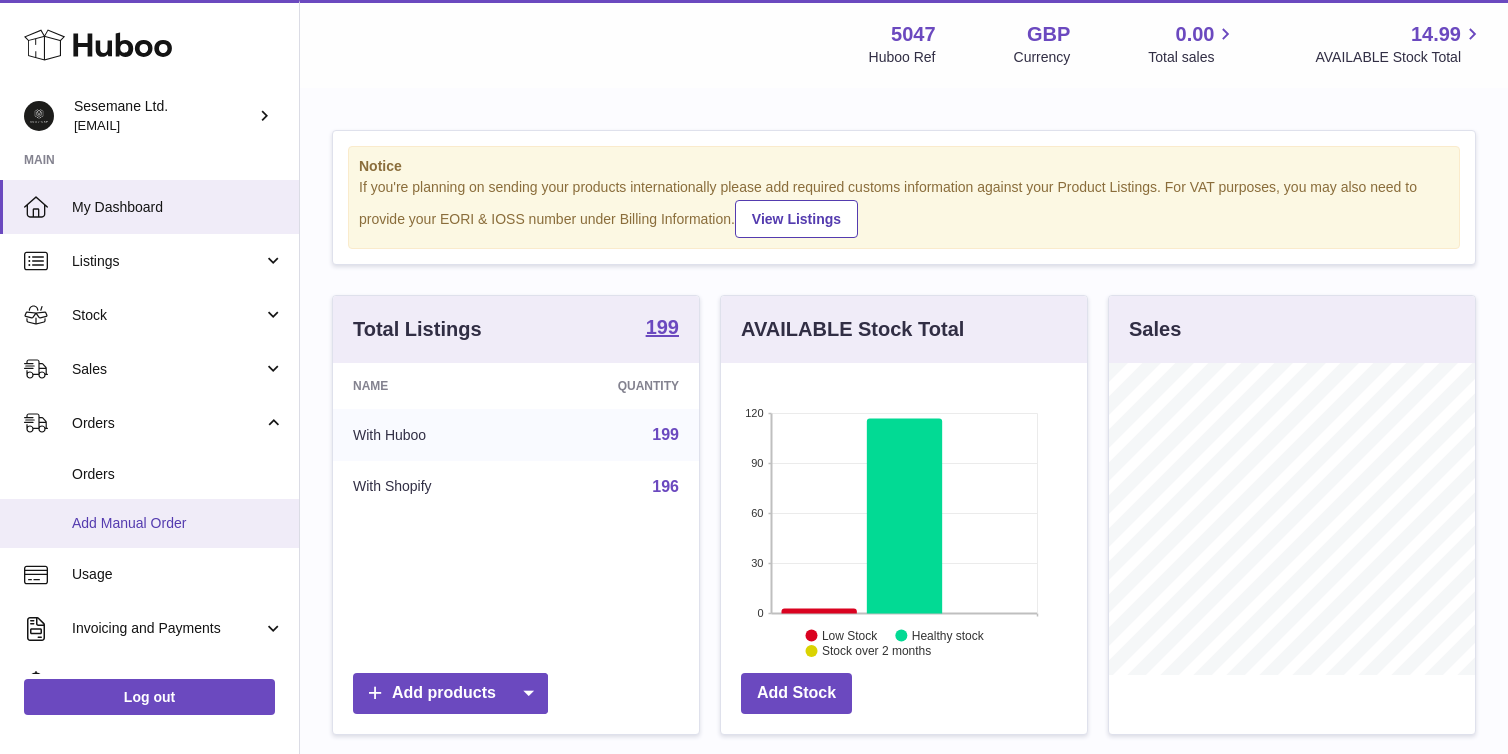 click on "Add Manual Order" at bounding box center [149, 523] 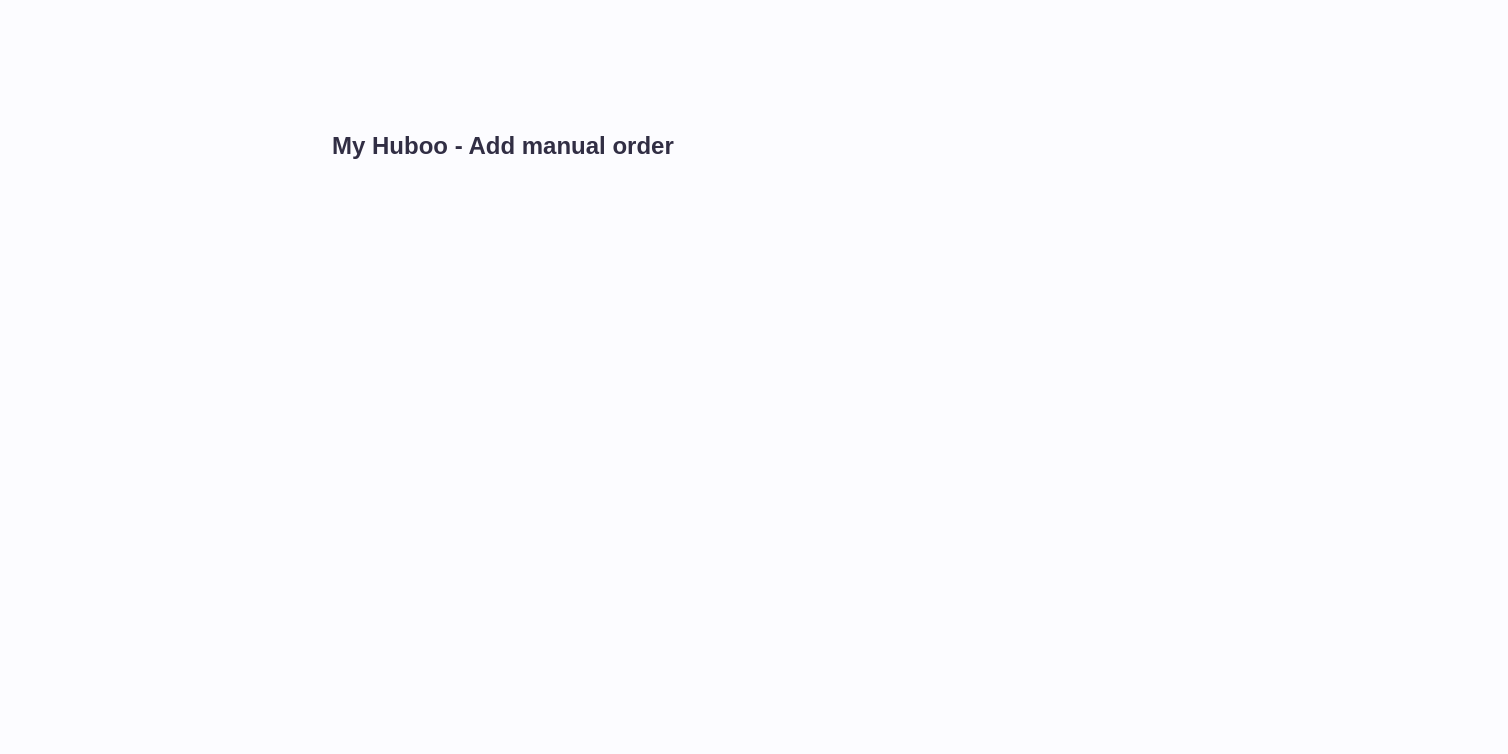 scroll, scrollTop: 0, scrollLeft: 0, axis: both 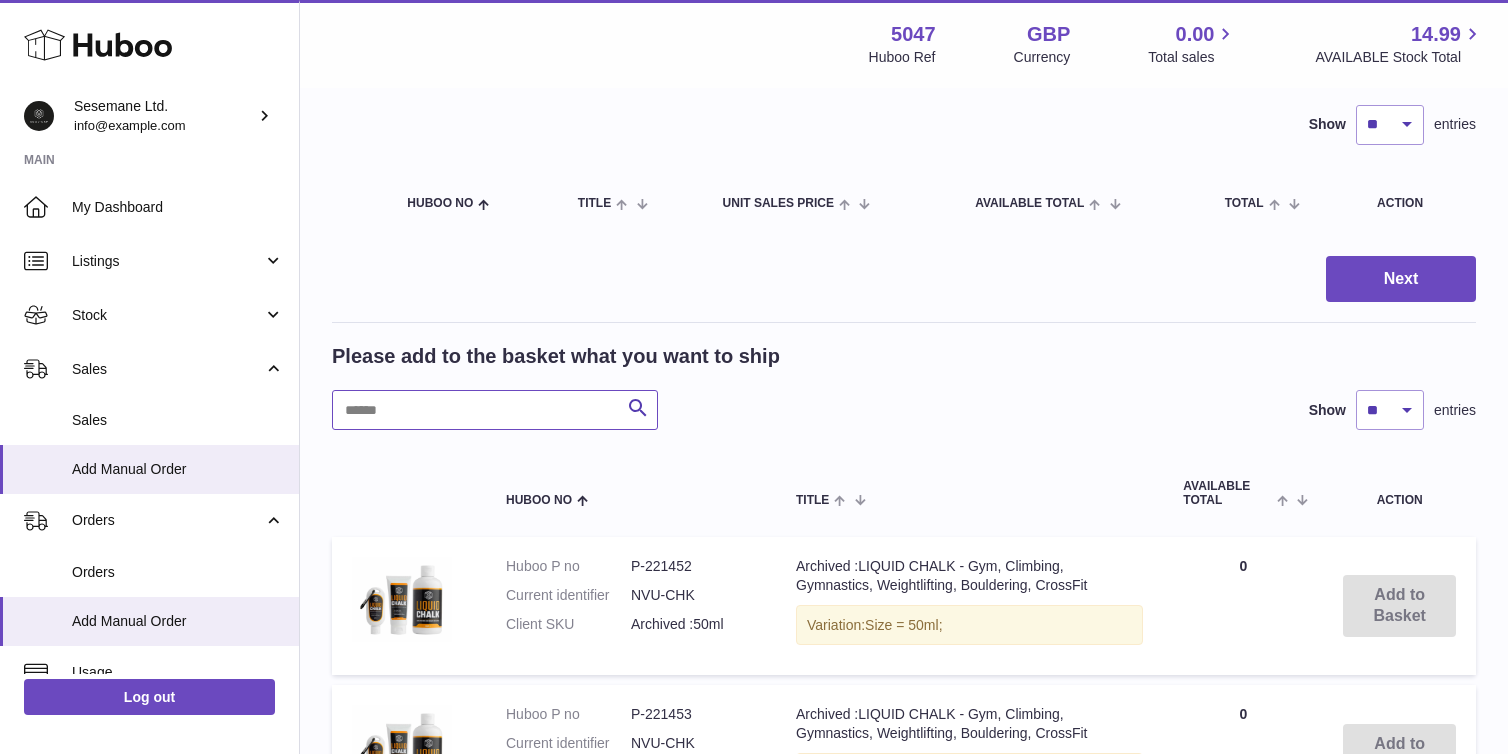 click at bounding box center [495, 410] 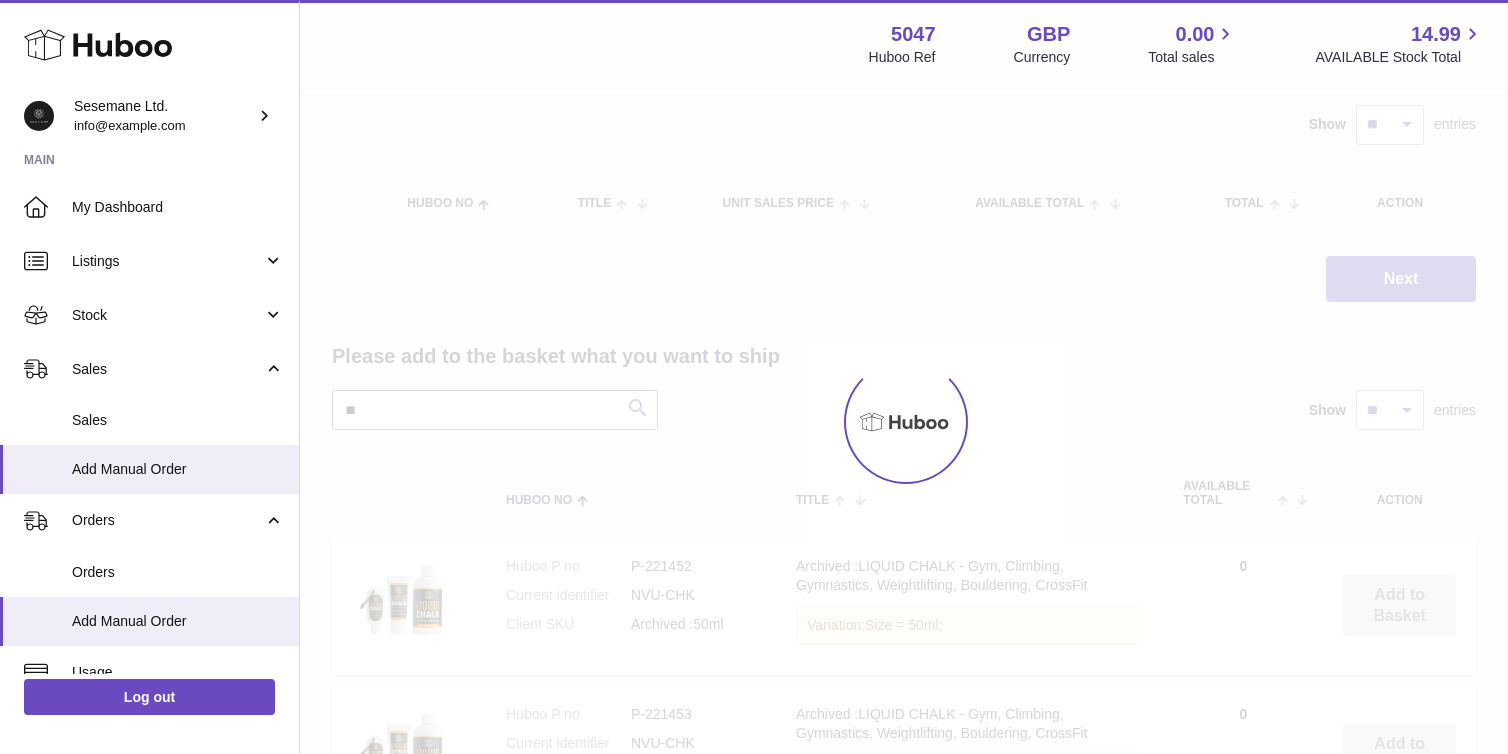 type on "*" 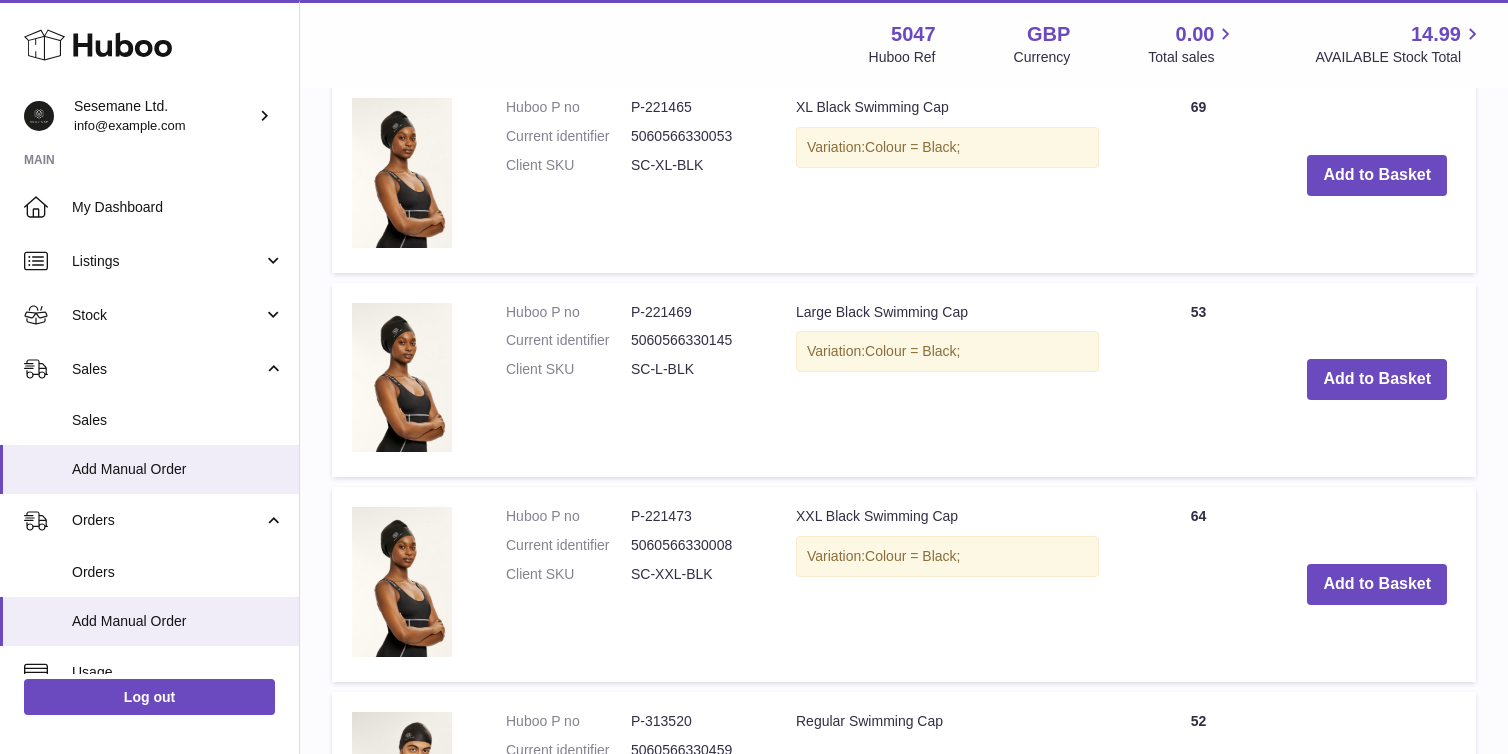 scroll, scrollTop: 629, scrollLeft: 0, axis: vertical 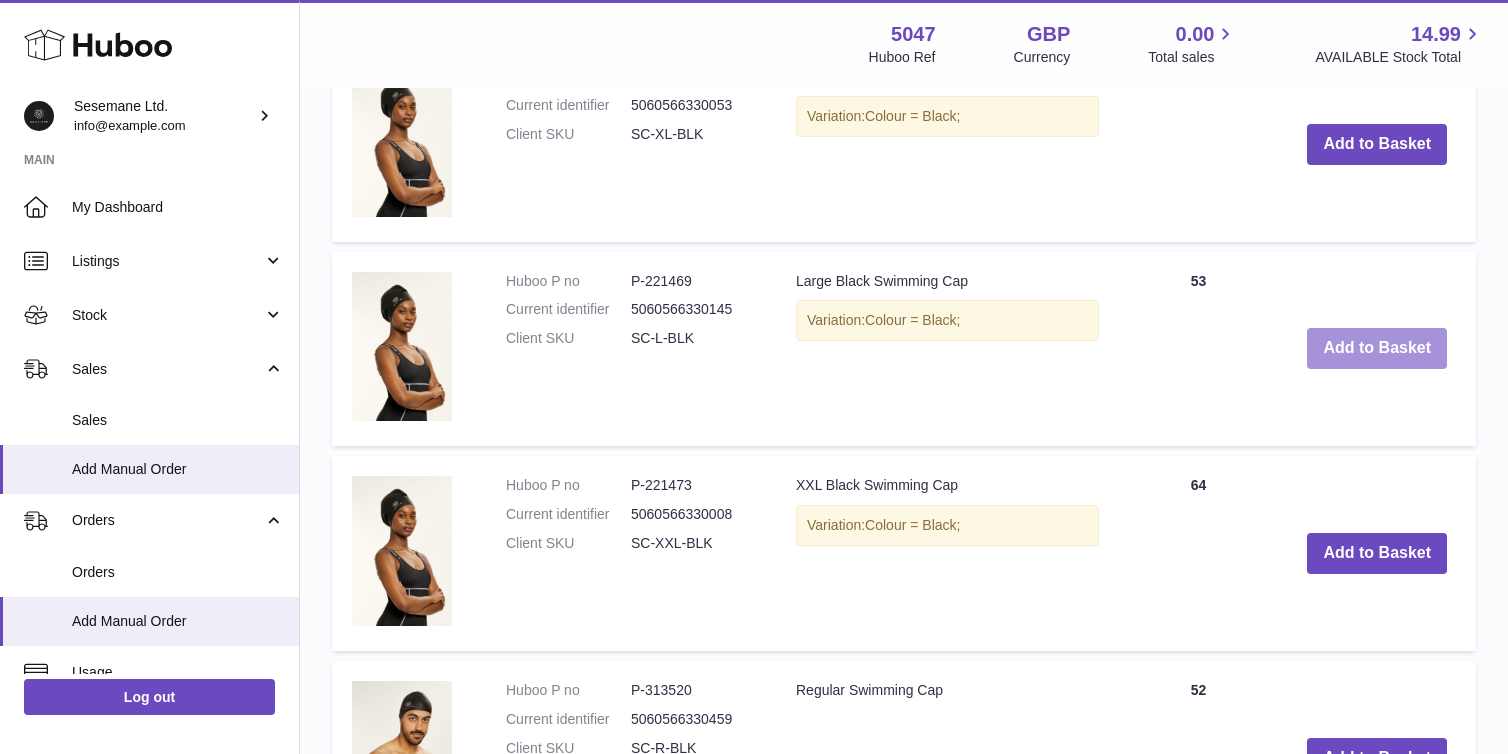 type on "***" 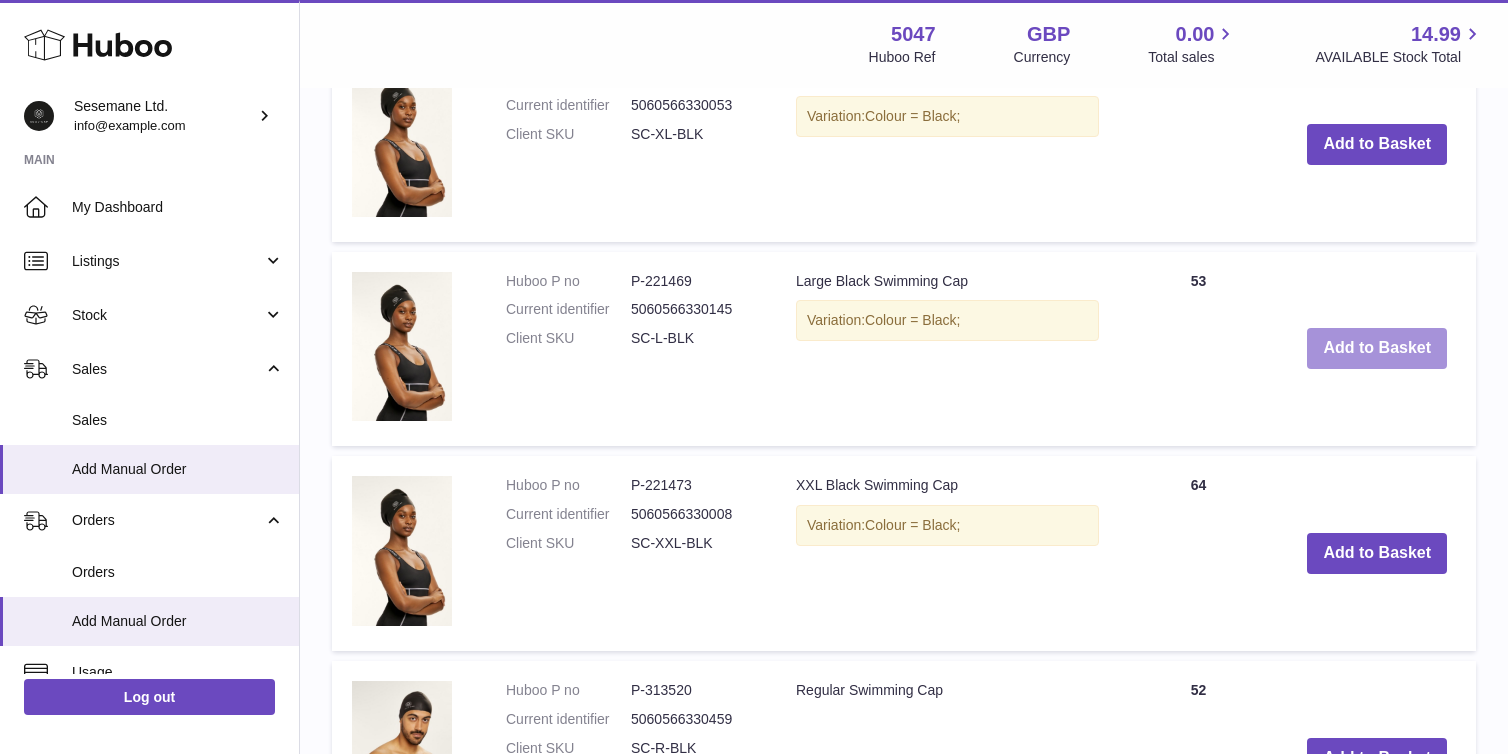 click on "Add to Basket" at bounding box center [1377, 348] 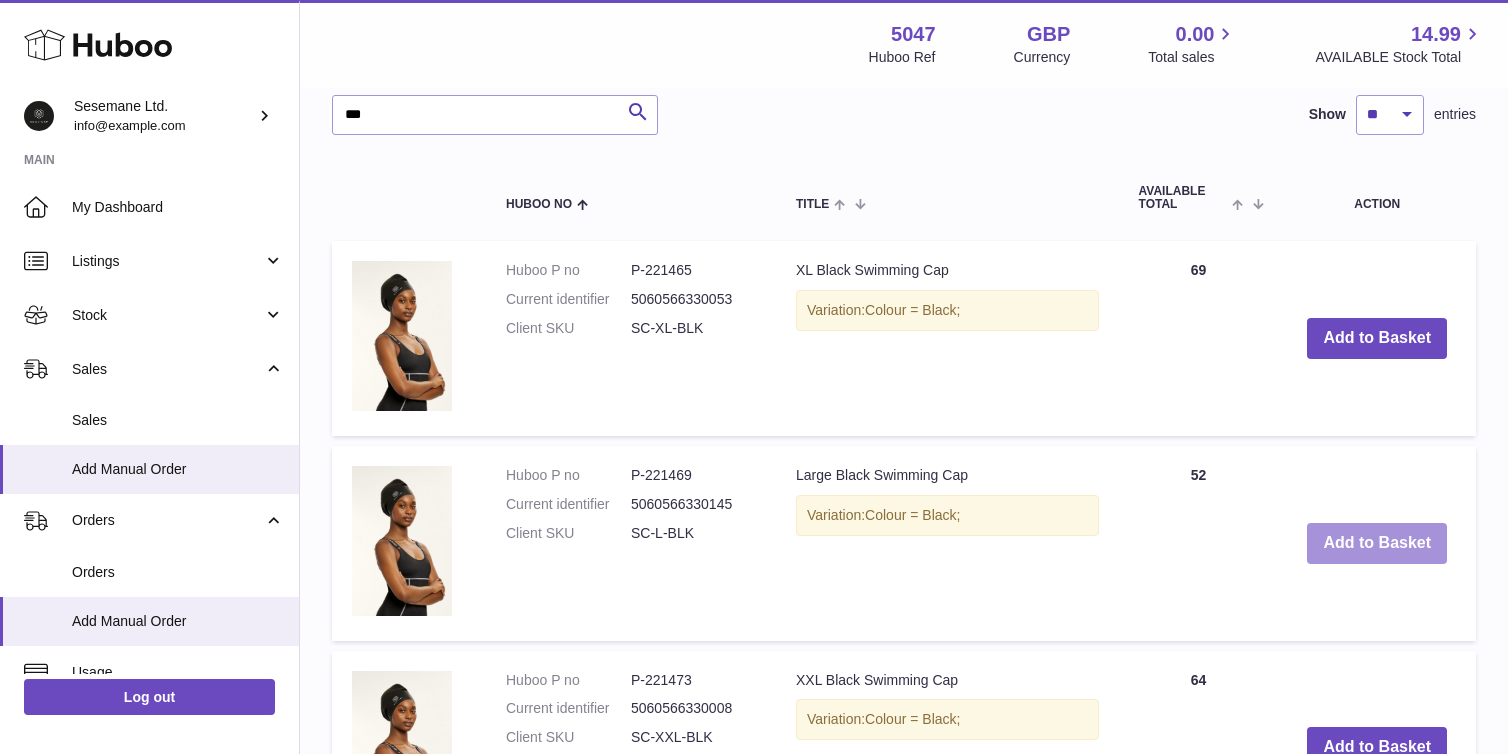 scroll, scrollTop: 0, scrollLeft: 0, axis: both 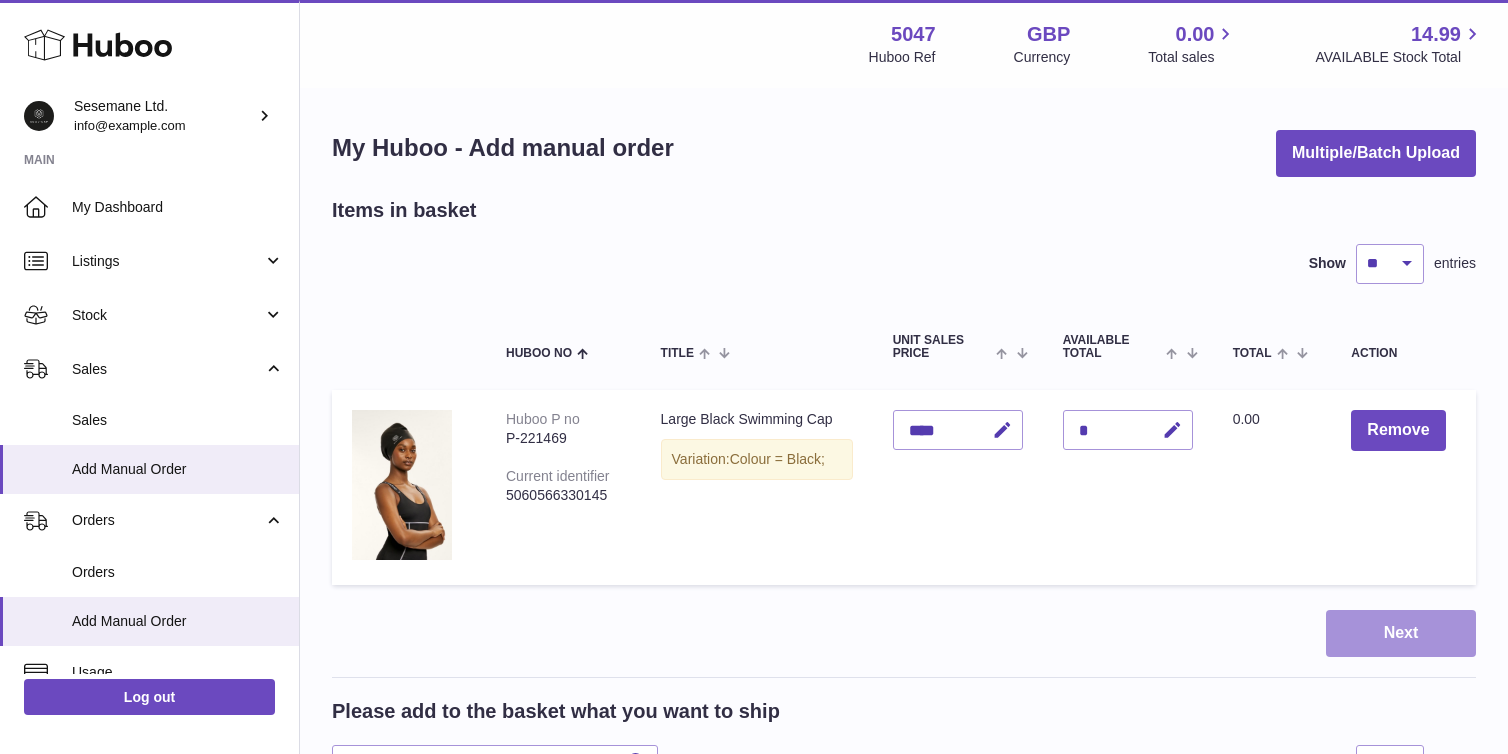 click on "Next" at bounding box center (1401, 633) 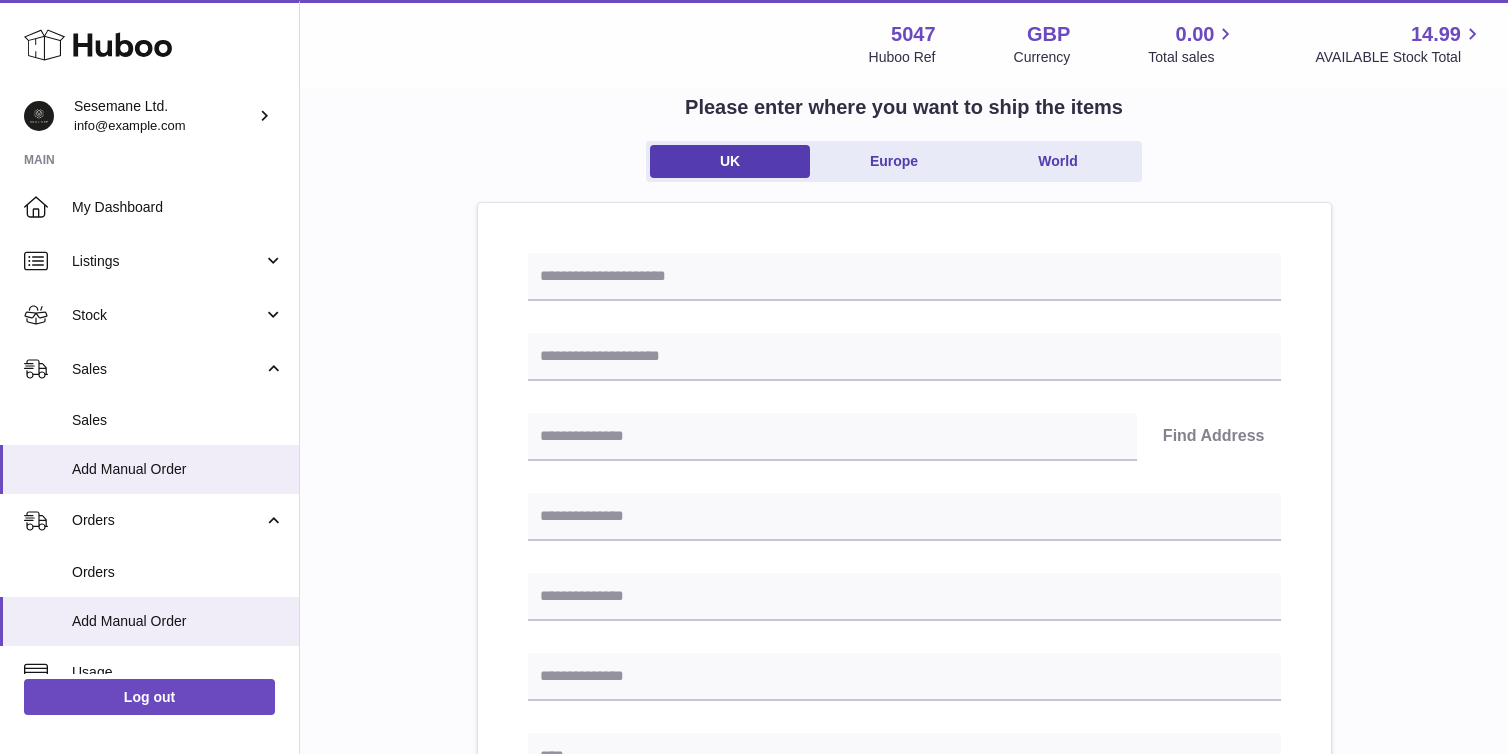 scroll, scrollTop: 143, scrollLeft: 0, axis: vertical 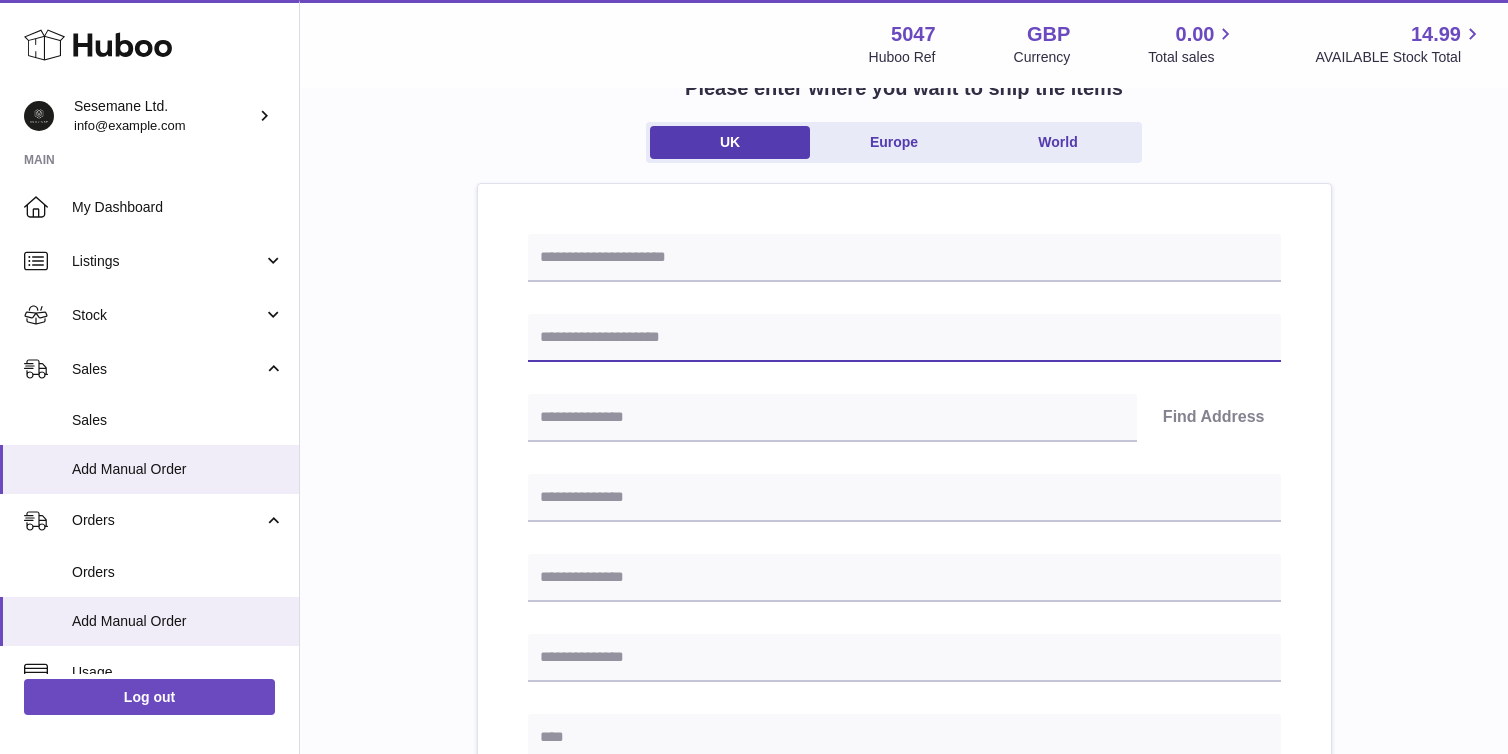 click at bounding box center [904, 338] 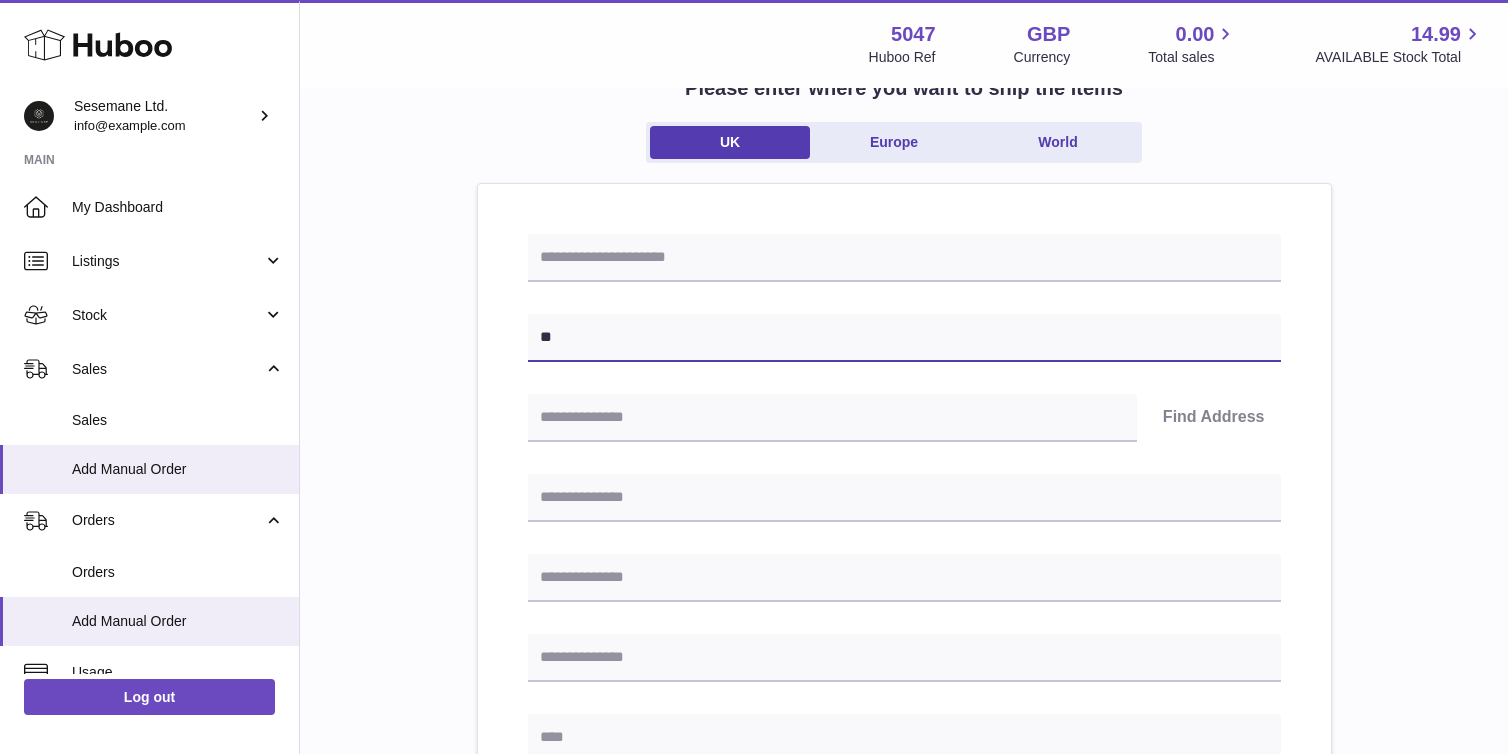 type on "*" 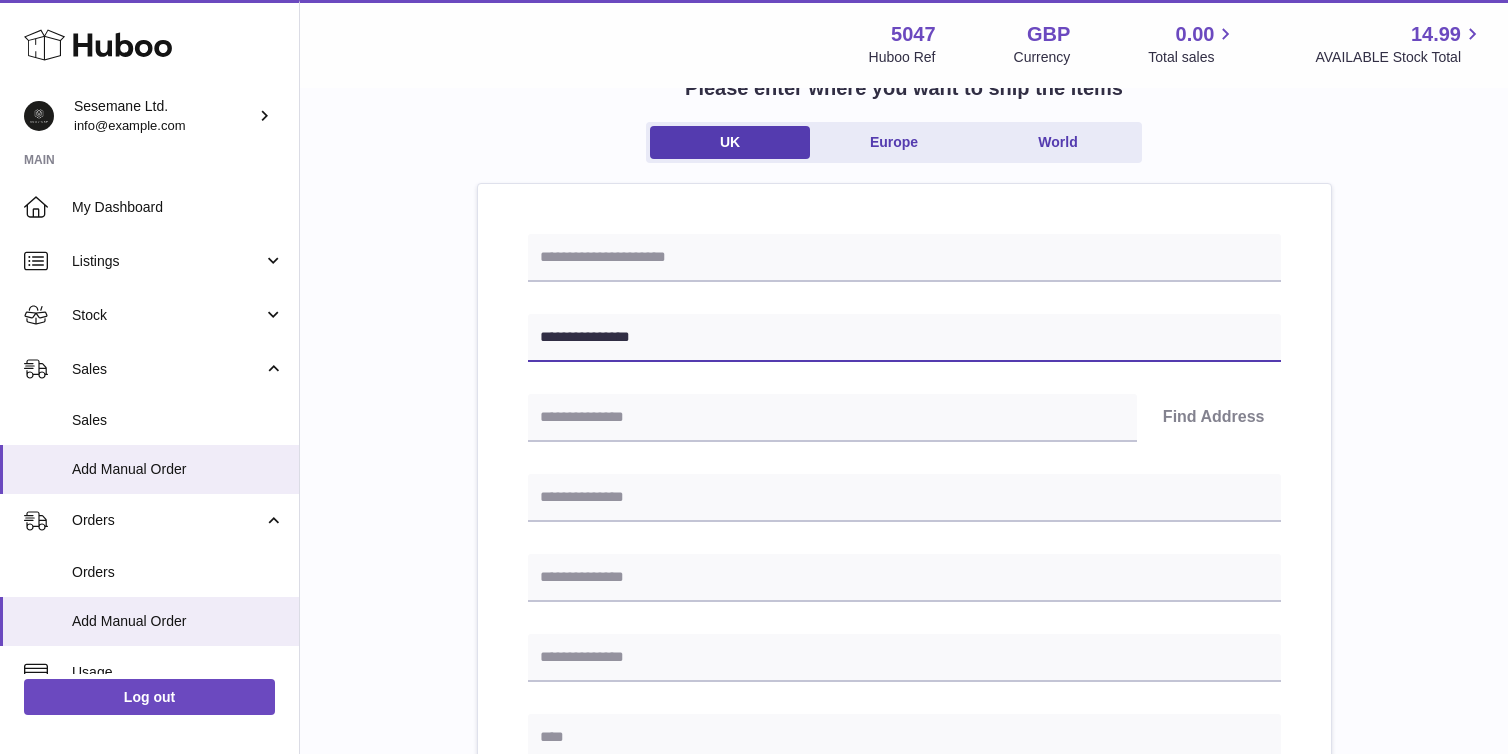 type on "**********" 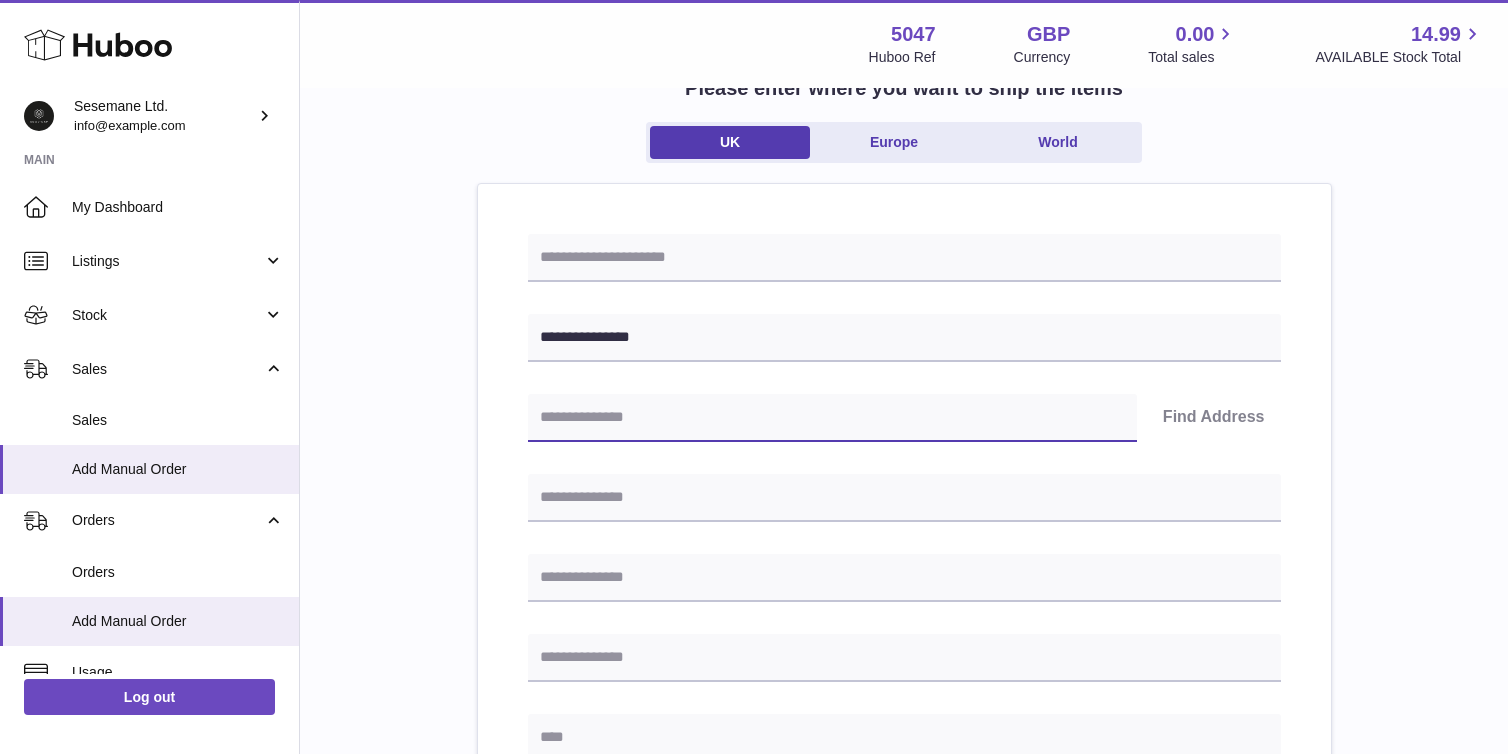 click at bounding box center [832, 418] 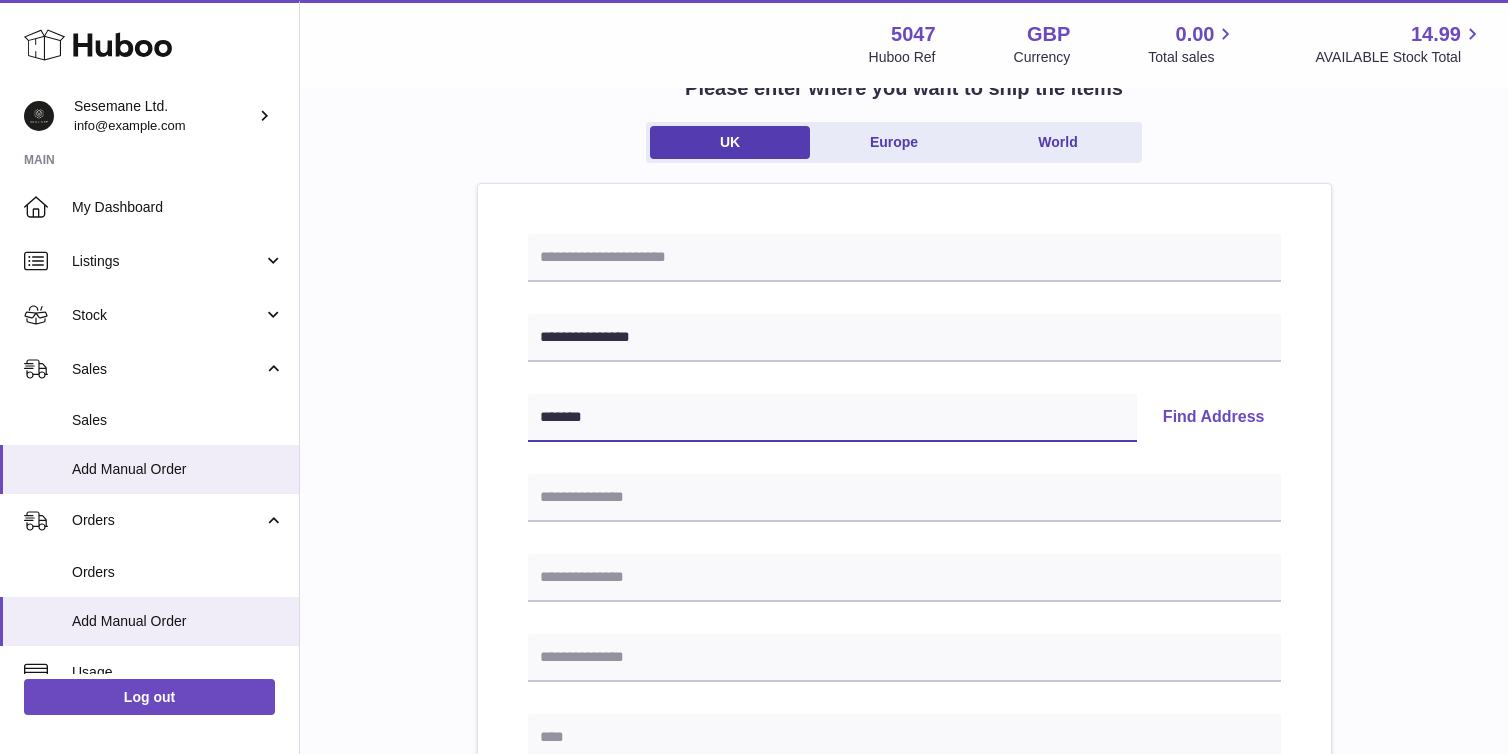 type on "*******" 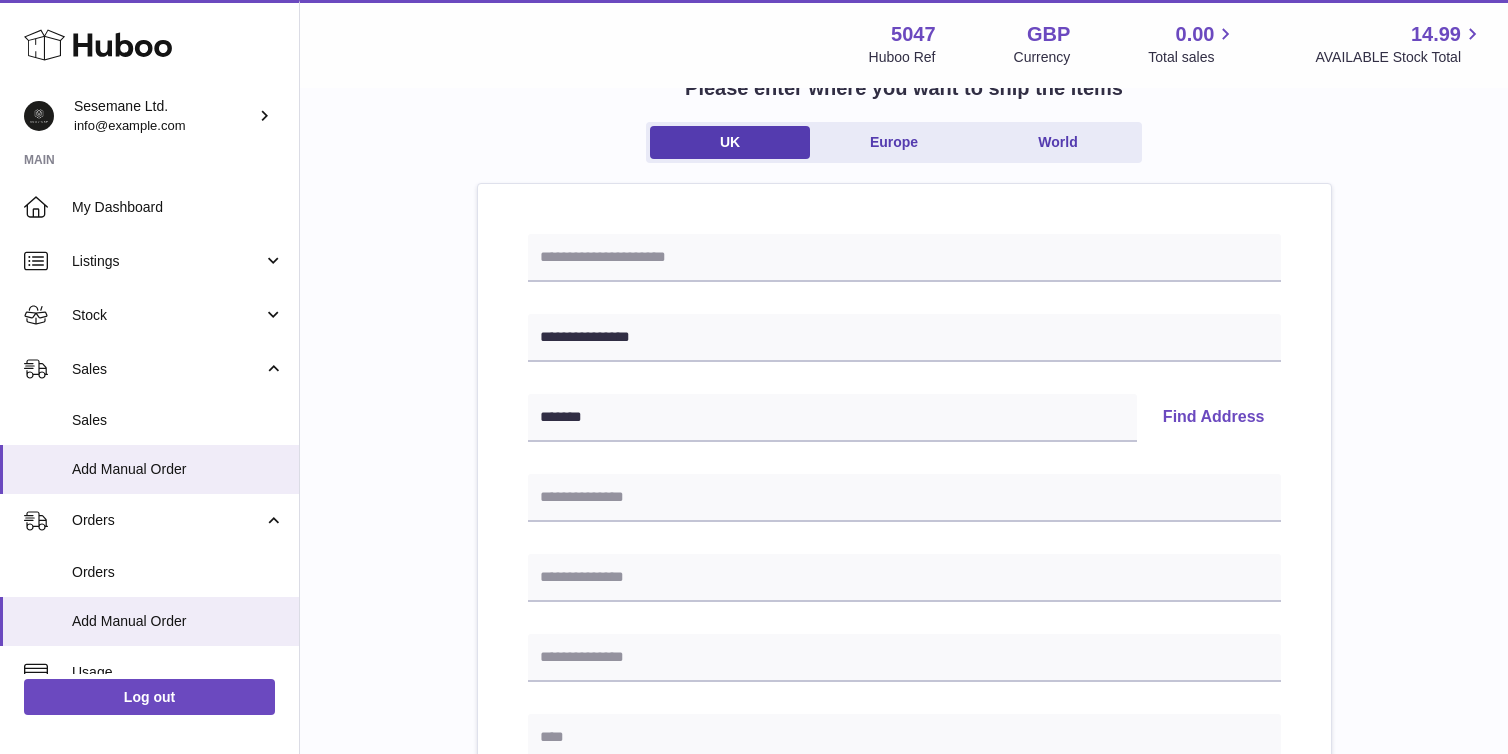click on "Find Address" at bounding box center [1214, 418] 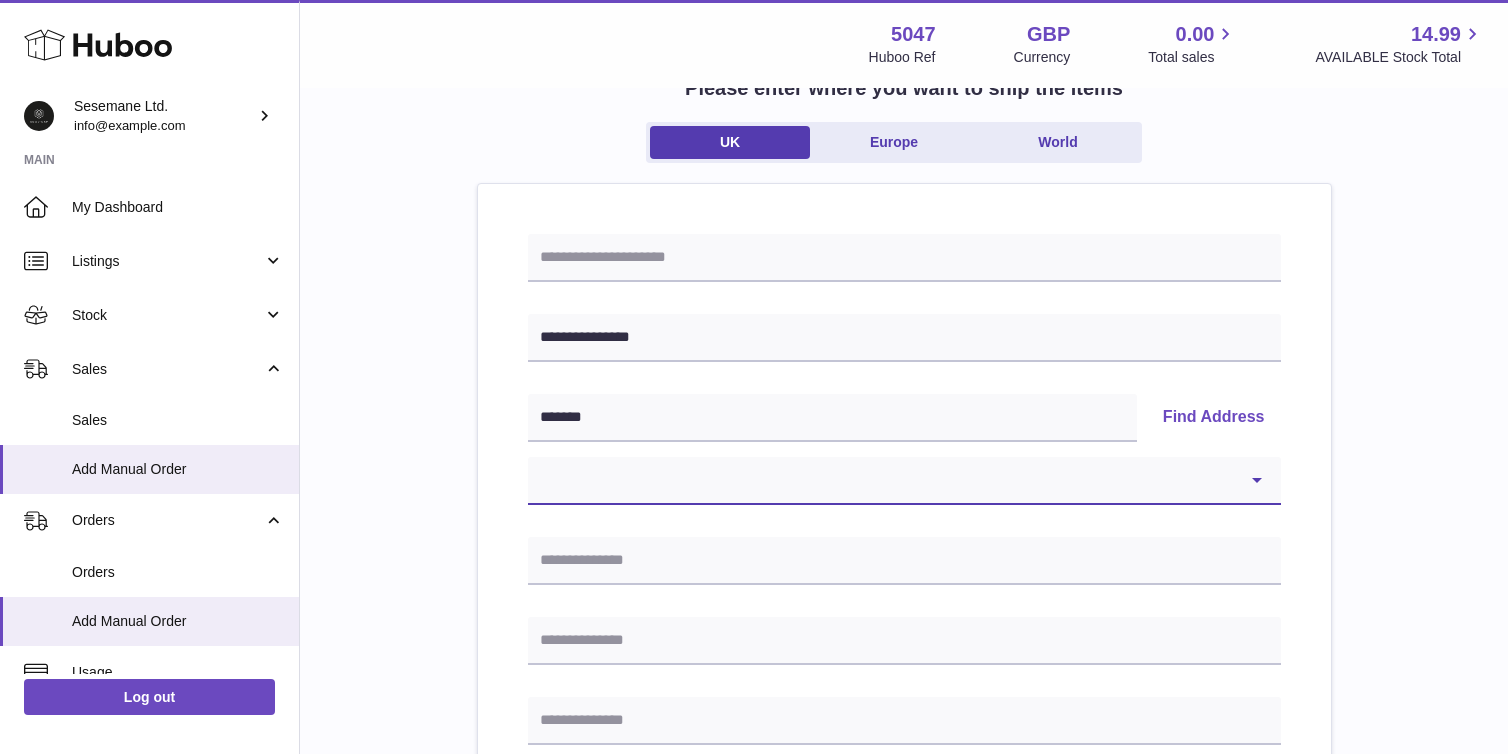 click on "**********" at bounding box center [904, 481] 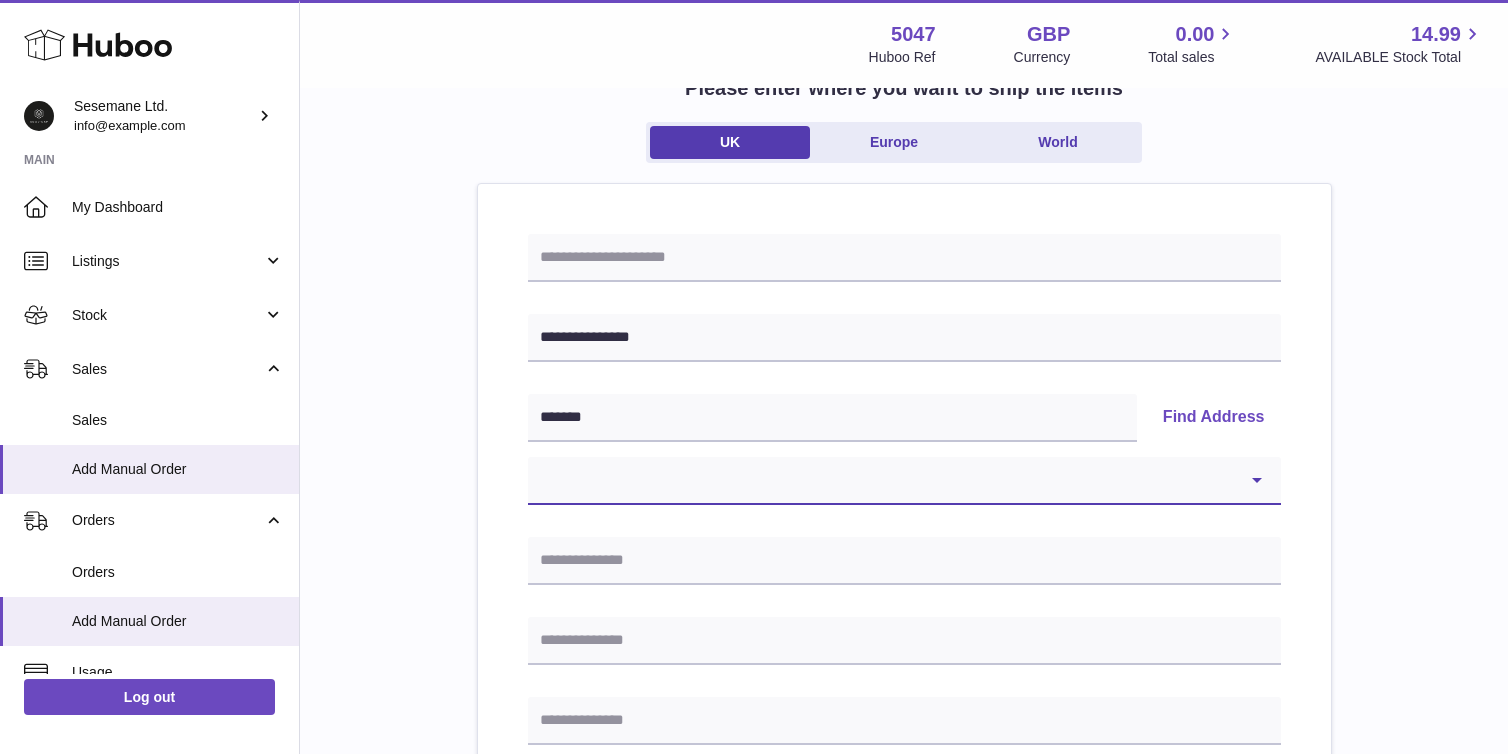 select on "*" 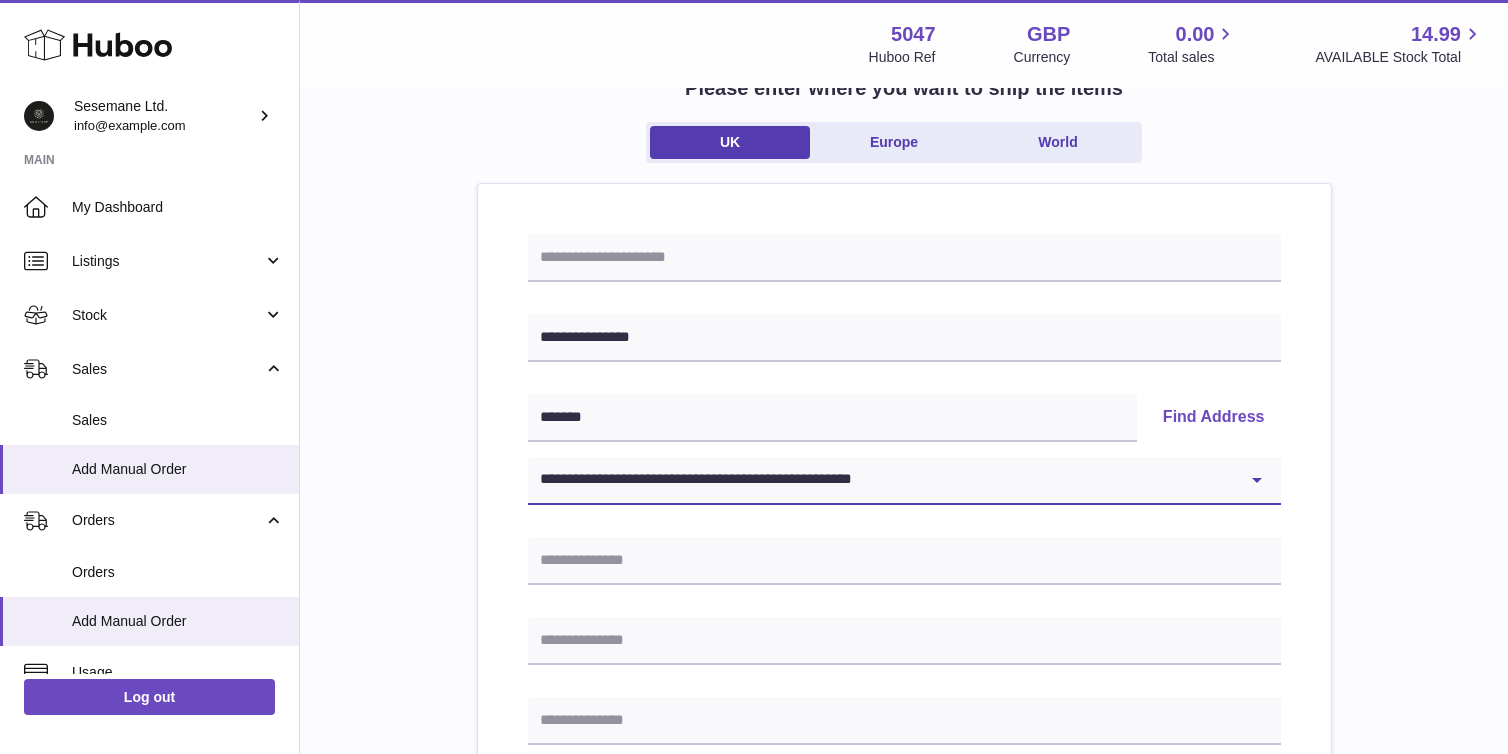 type on "**********" 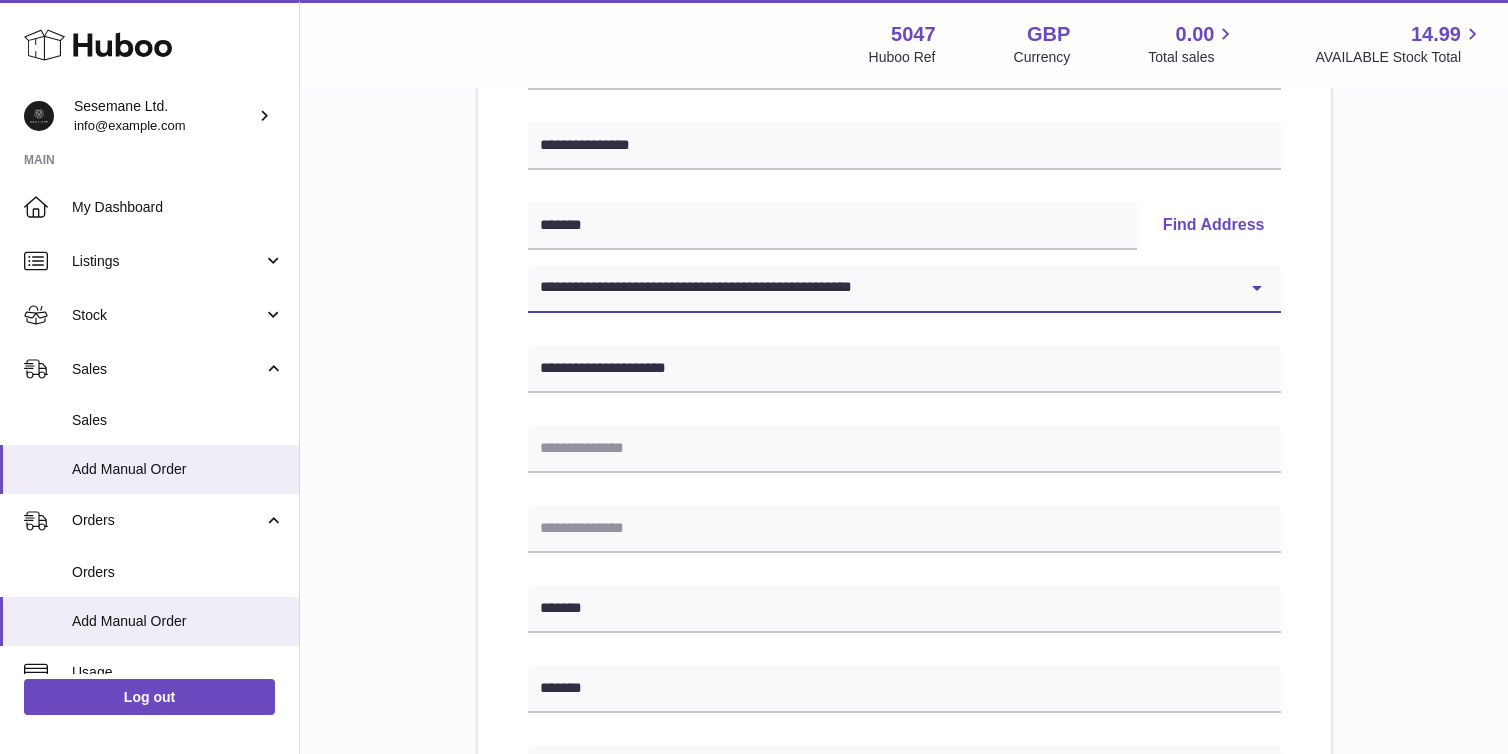 scroll, scrollTop: 363, scrollLeft: 0, axis: vertical 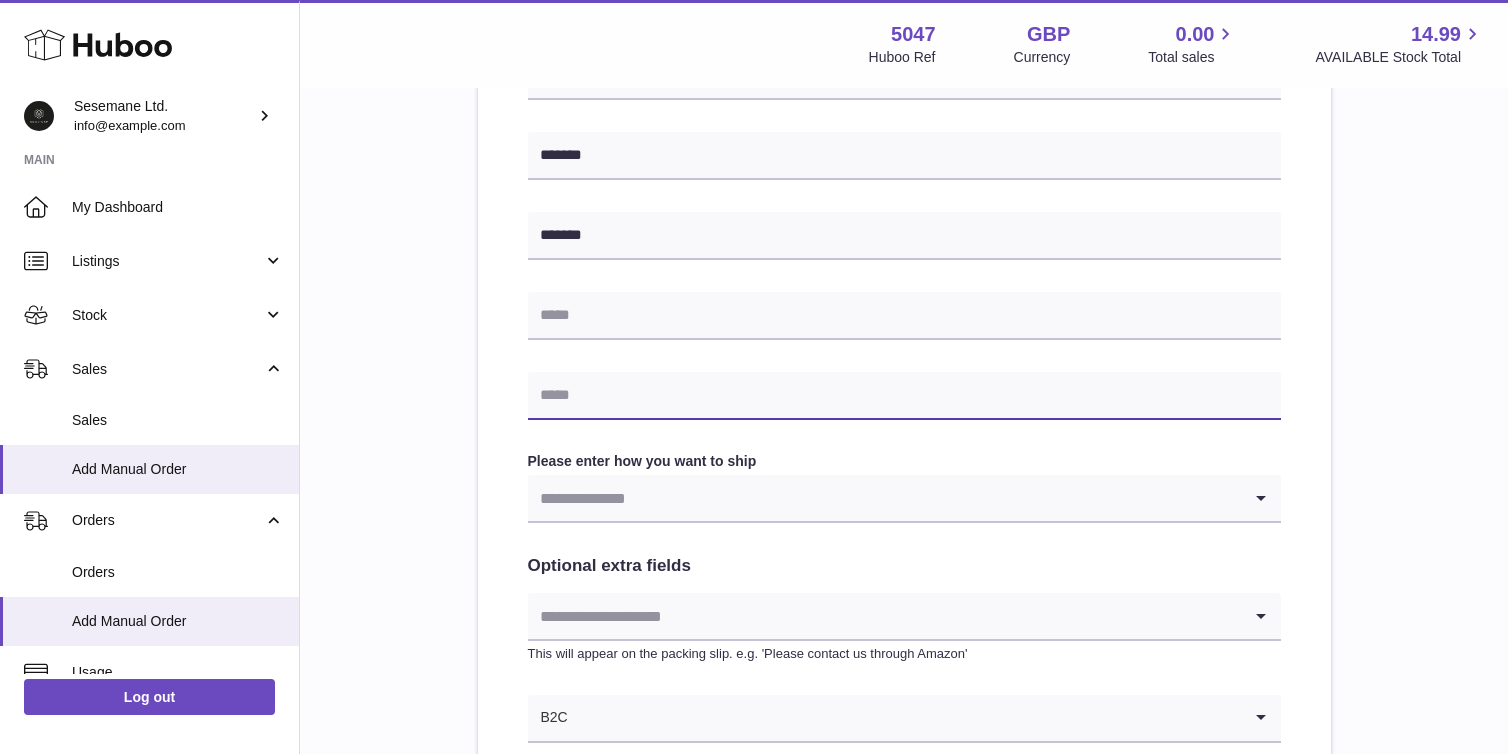 click at bounding box center [904, 396] 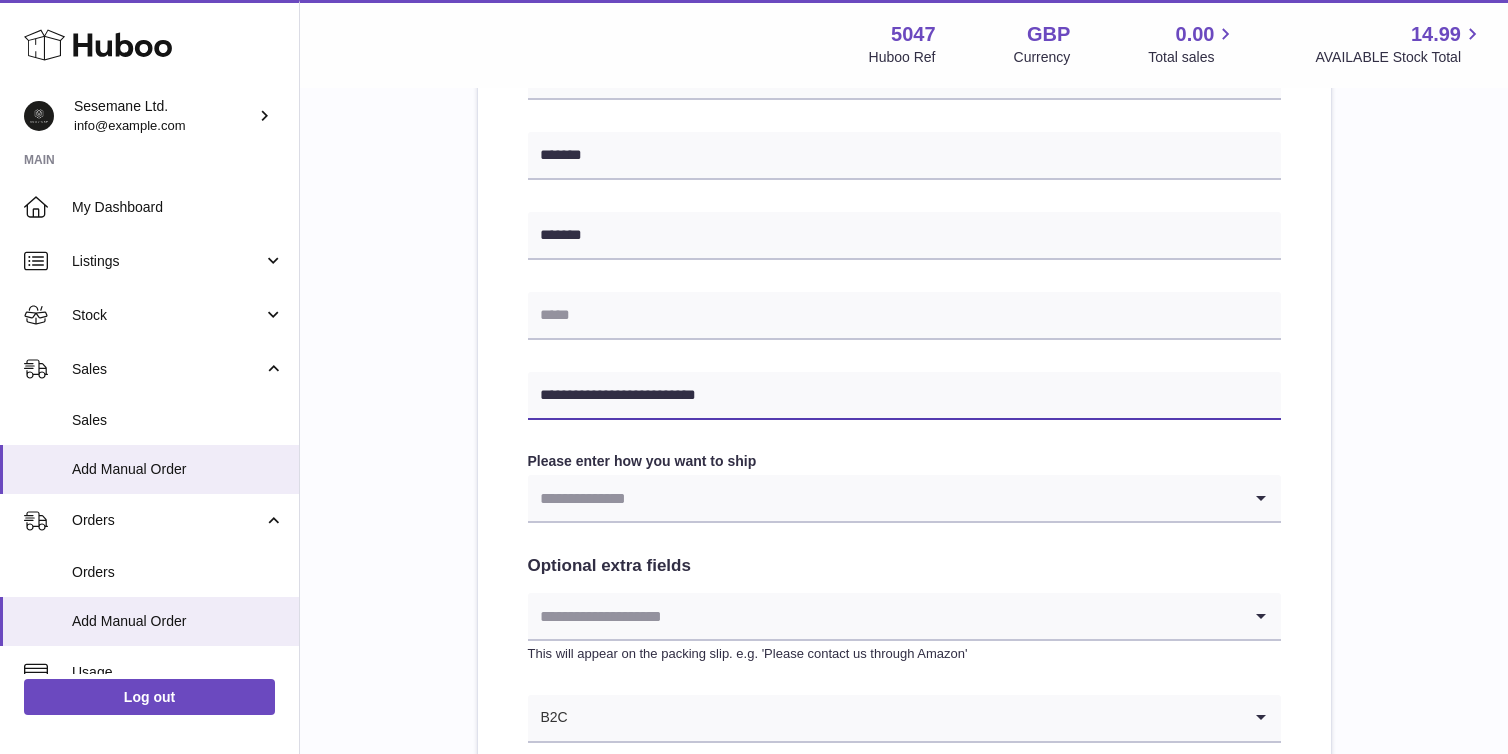 type on "**********" 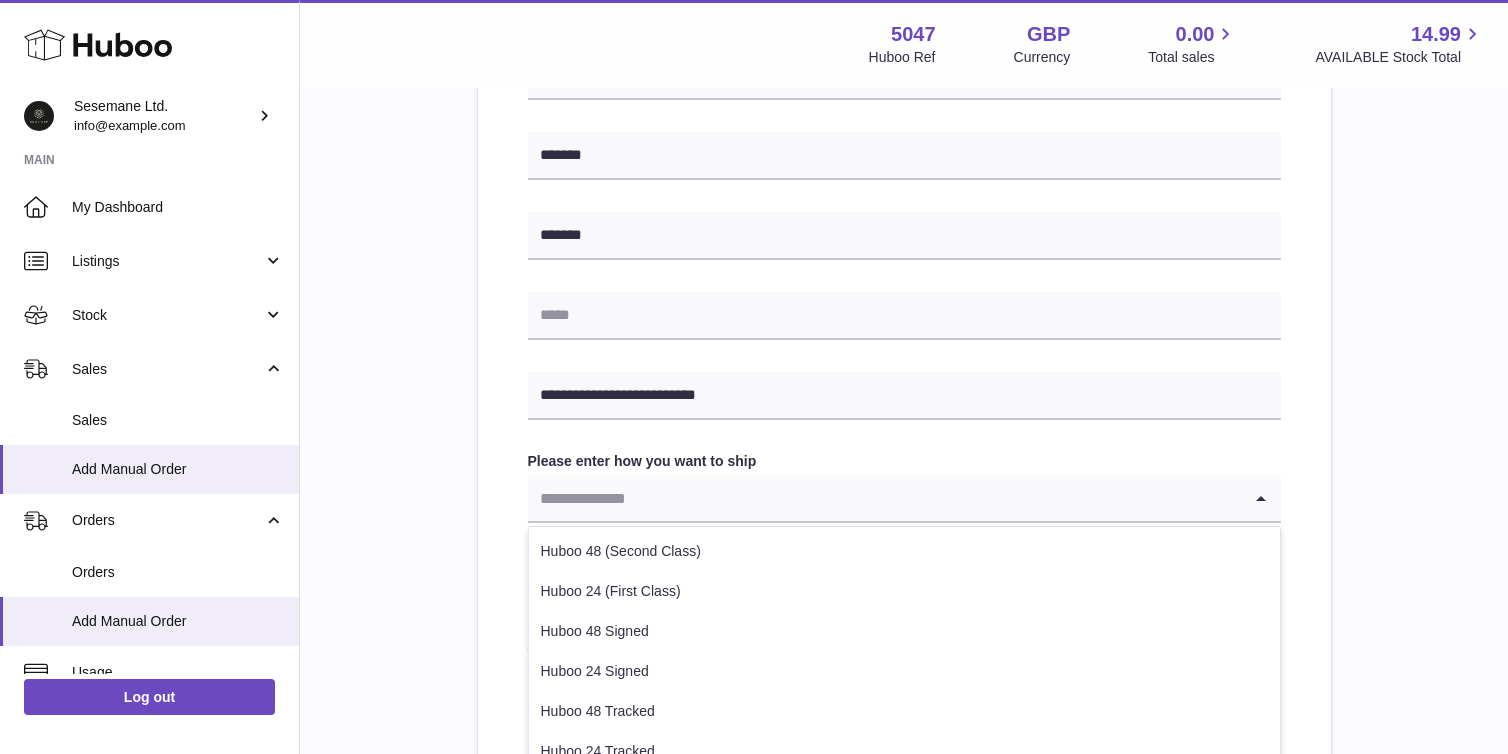 click at bounding box center (884, 498) 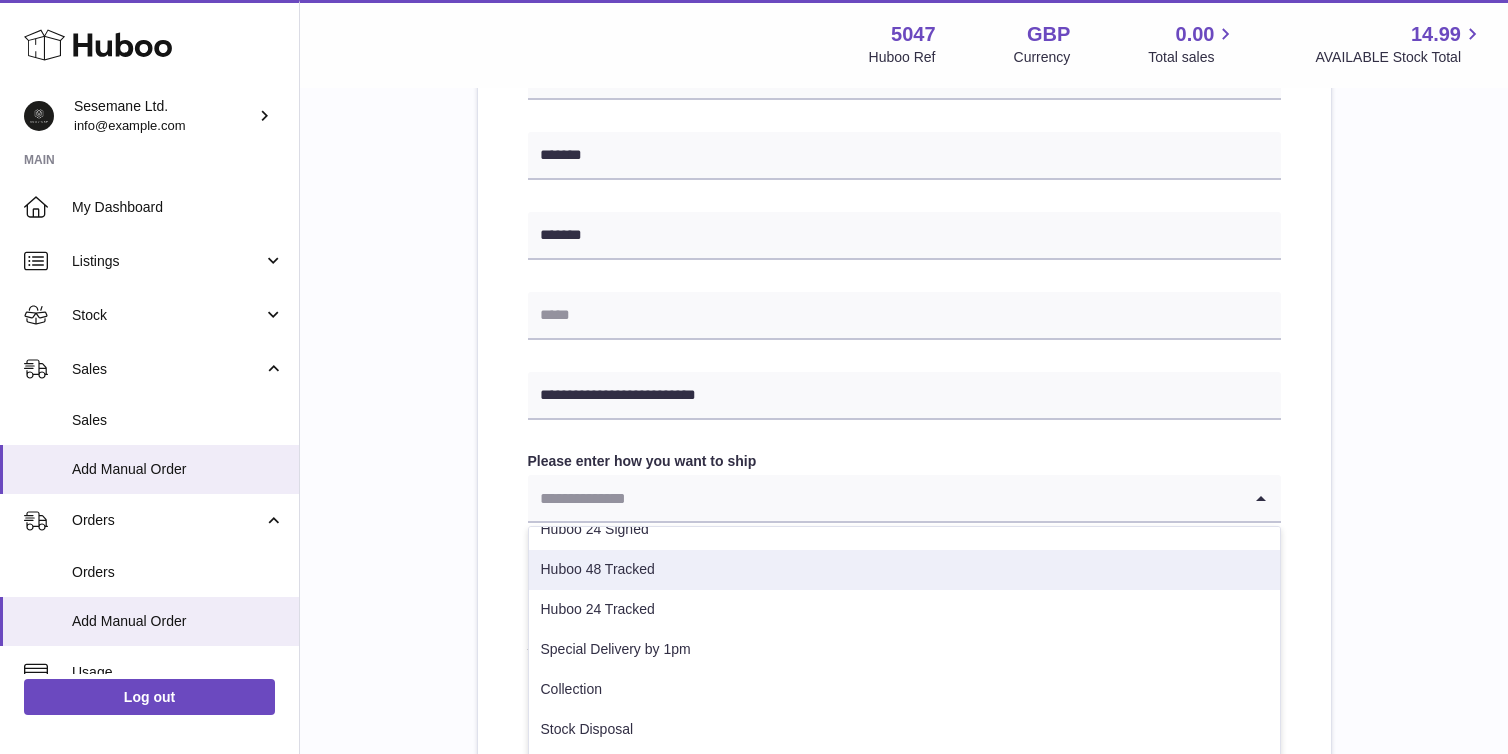 scroll, scrollTop: 125, scrollLeft: 0, axis: vertical 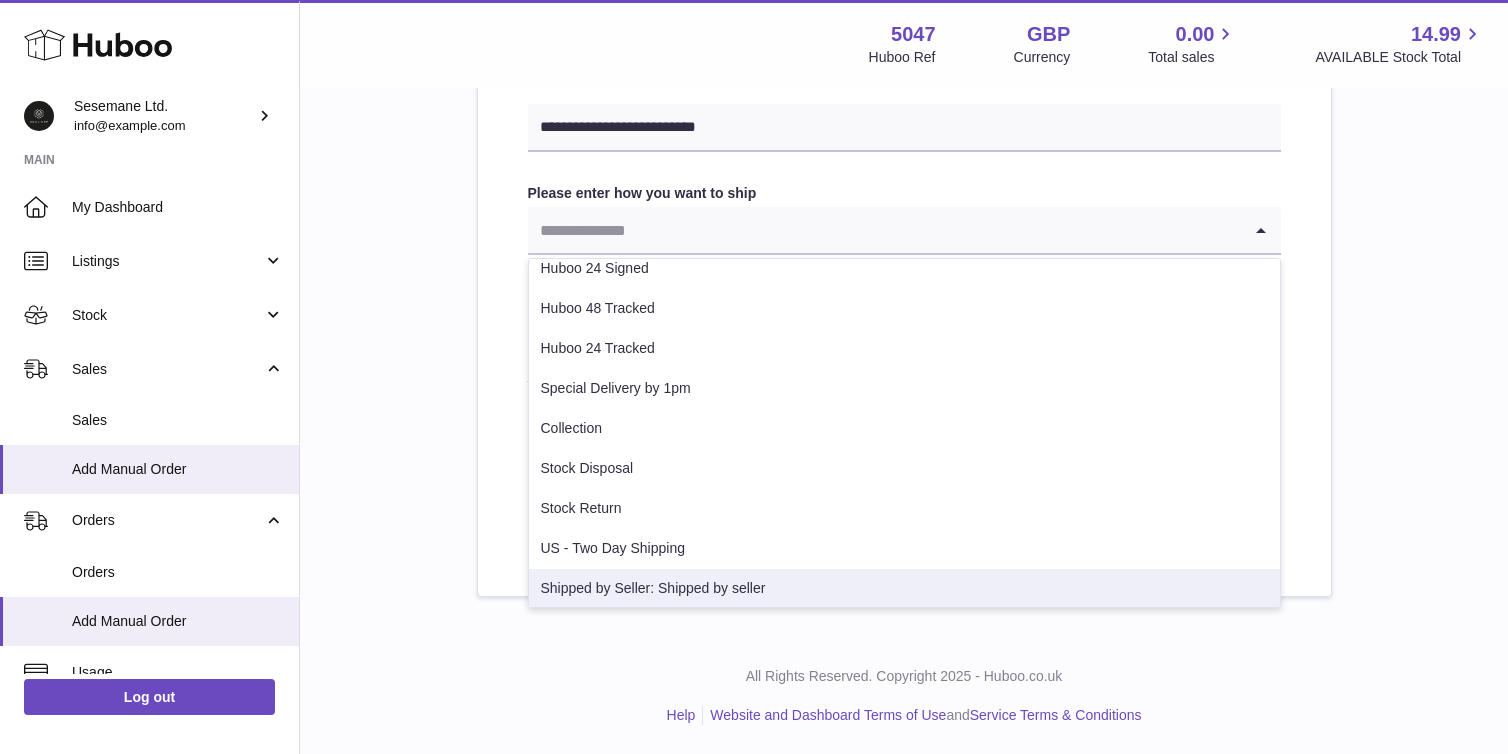 click on "Shipped by Seller: Shipped by seller" at bounding box center [904, 589] 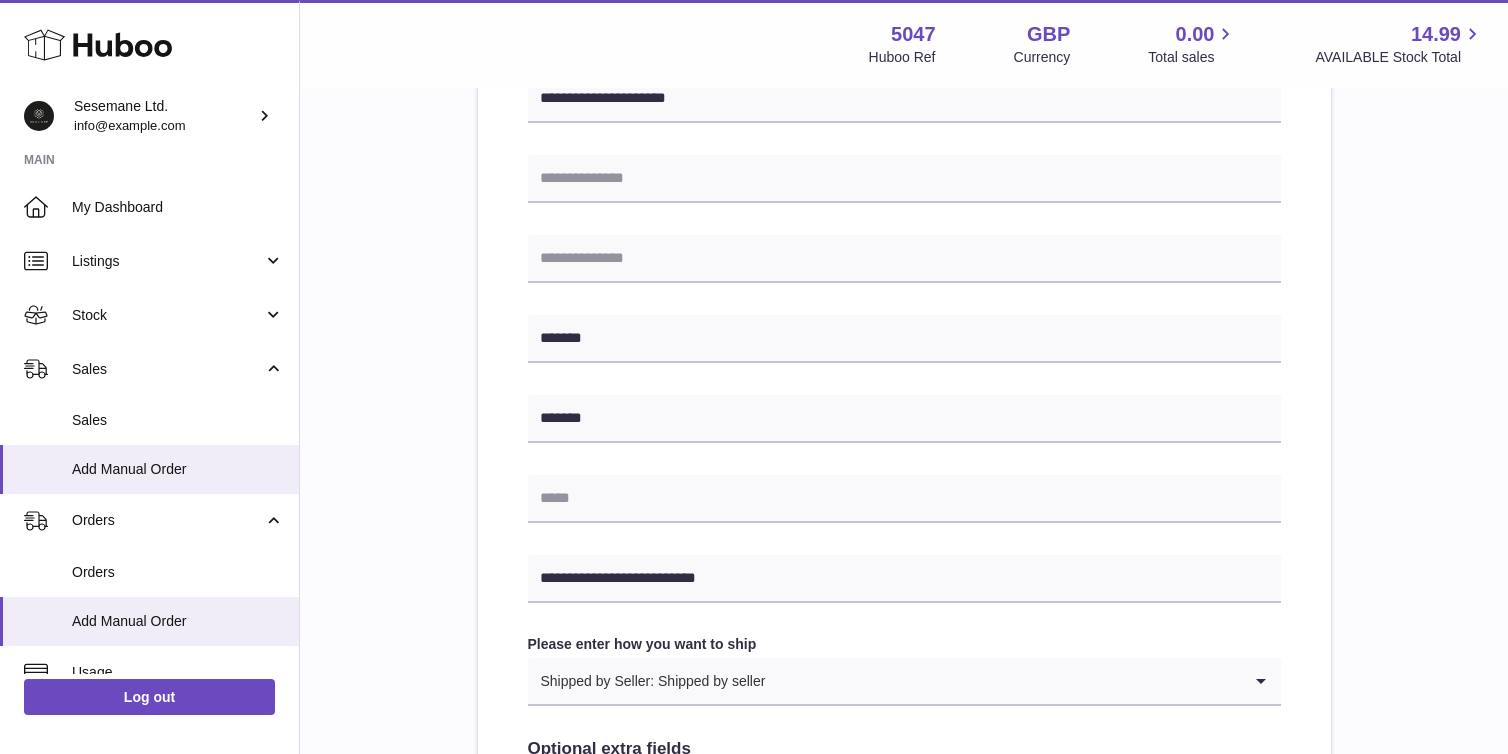 scroll, scrollTop: 1056, scrollLeft: 0, axis: vertical 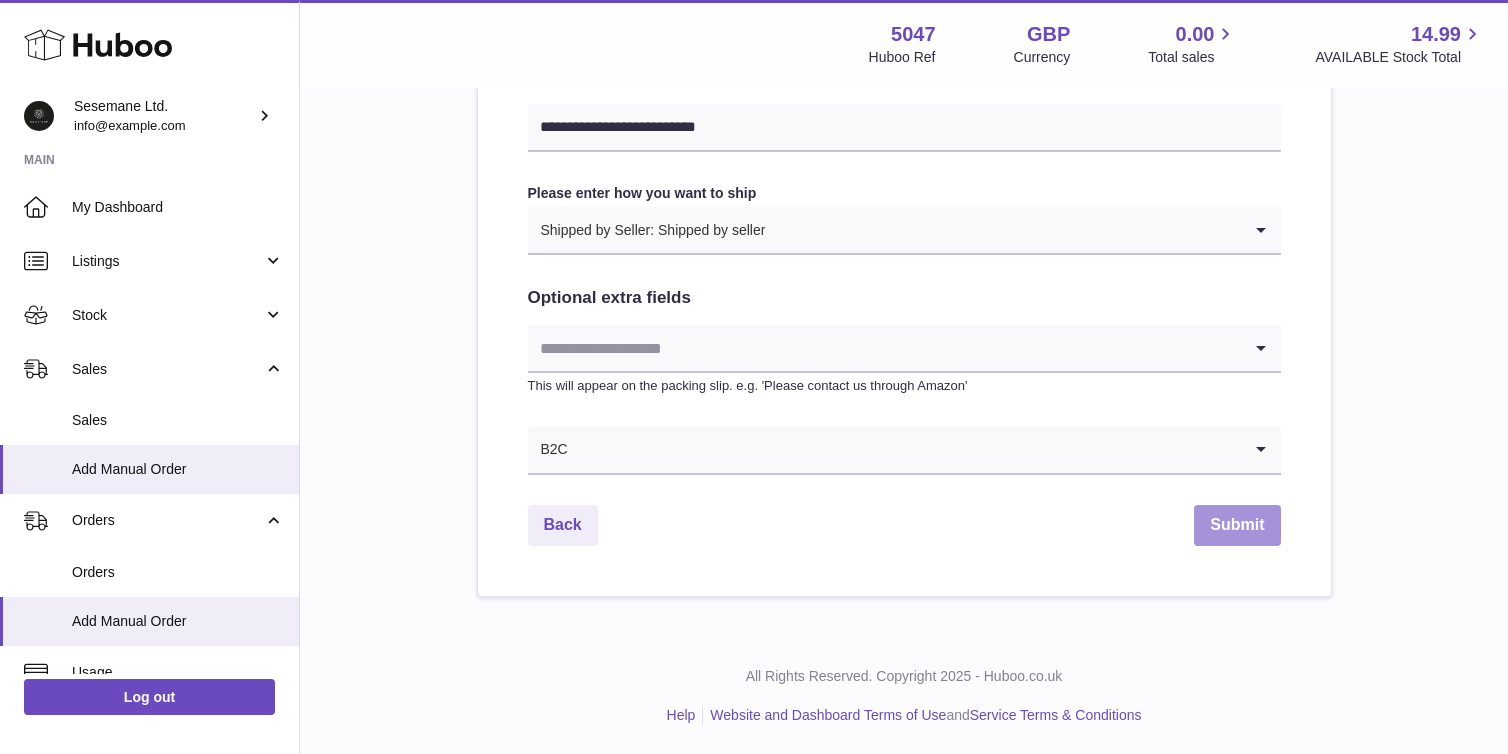 click on "Submit" at bounding box center (1237, 525) 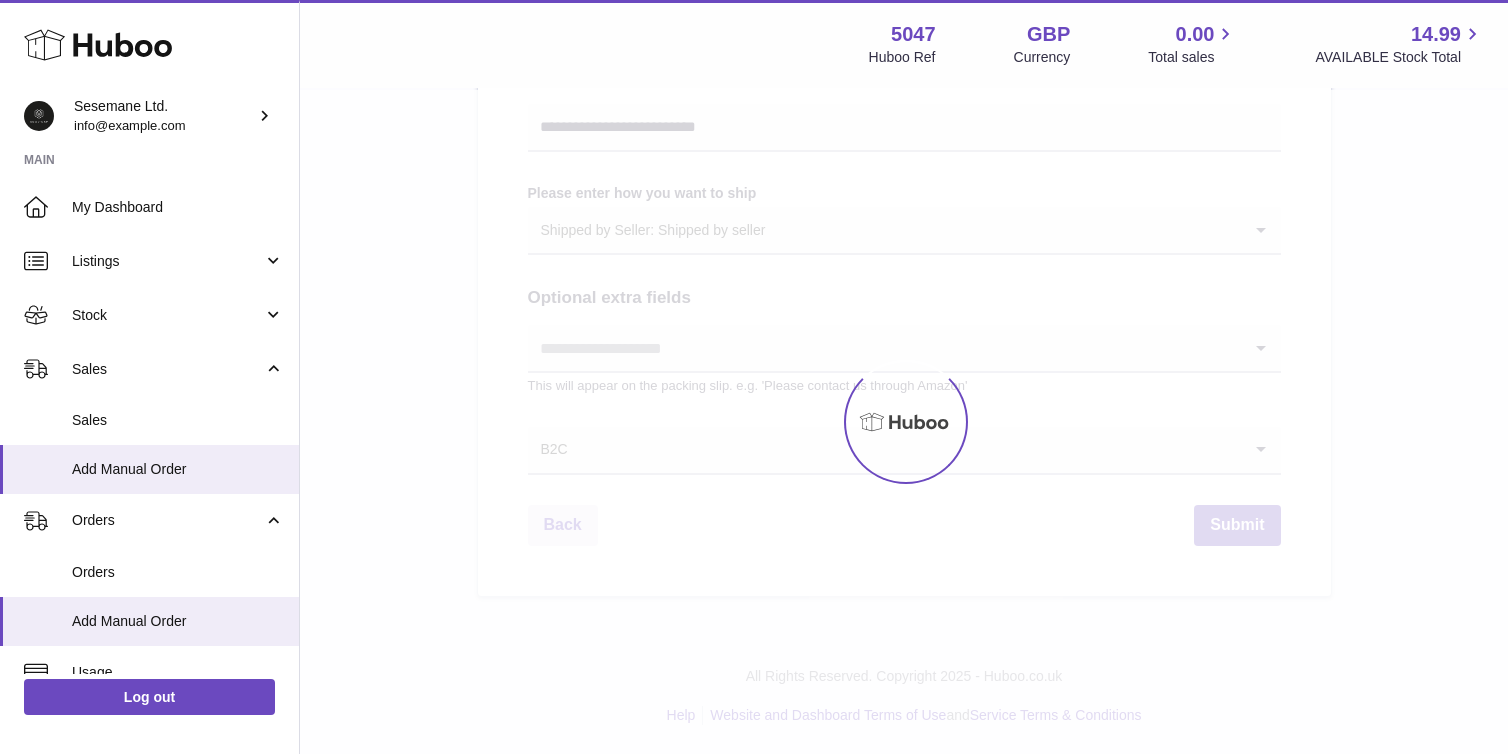 scroll, scrollTop: 0, scrollLeft: 0, axis: both 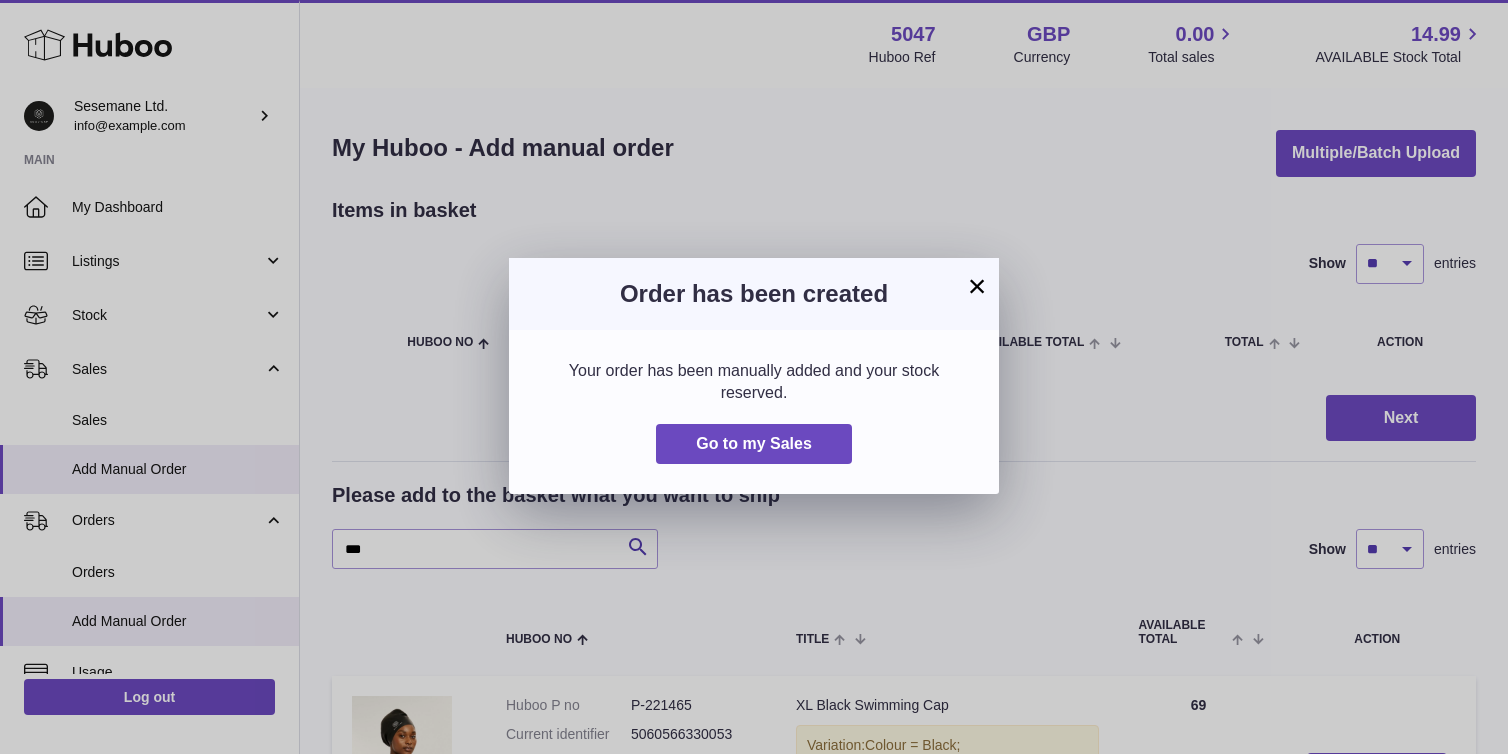 click on "×" at bounding box center (977, 286) 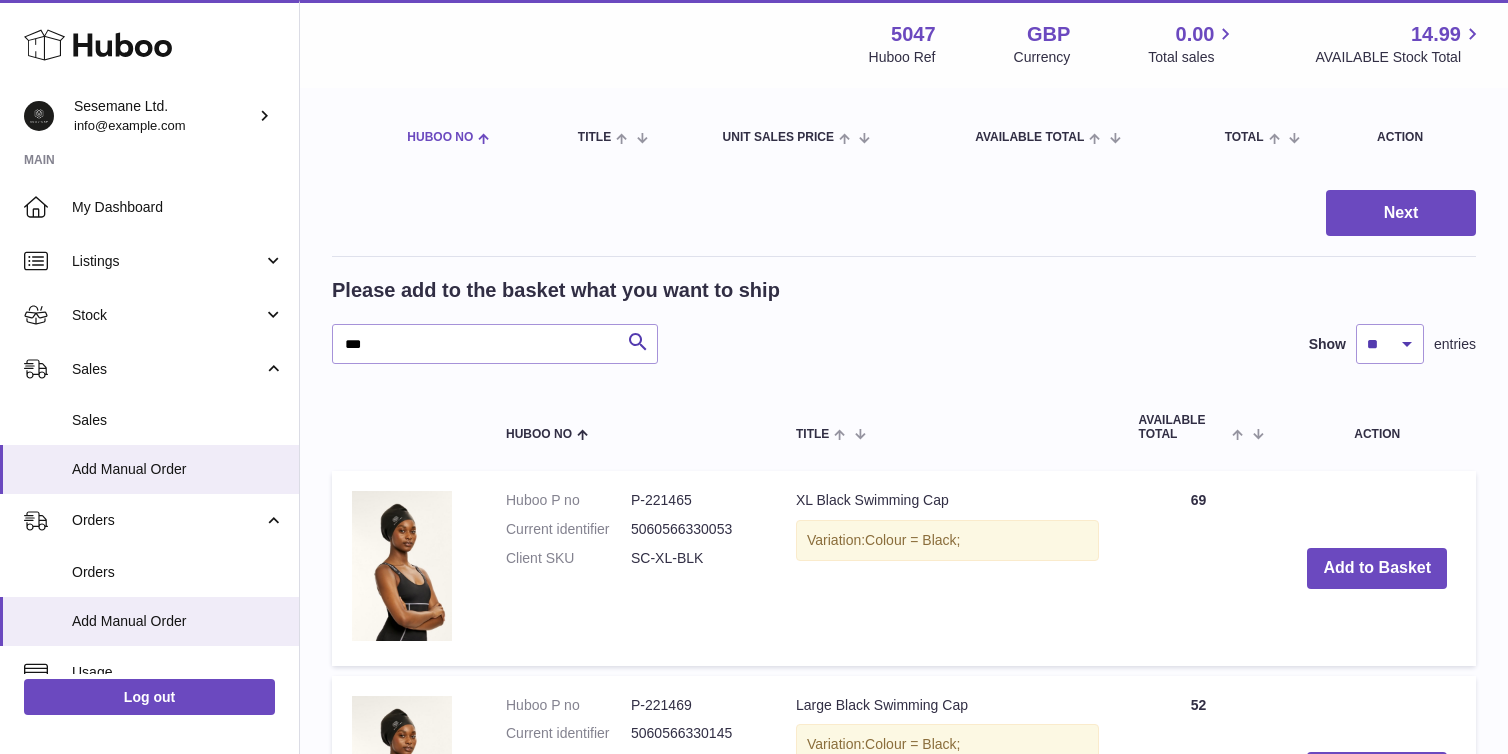 scroll, scrollTop: 220, scrollLeft: 0, axis: vertical 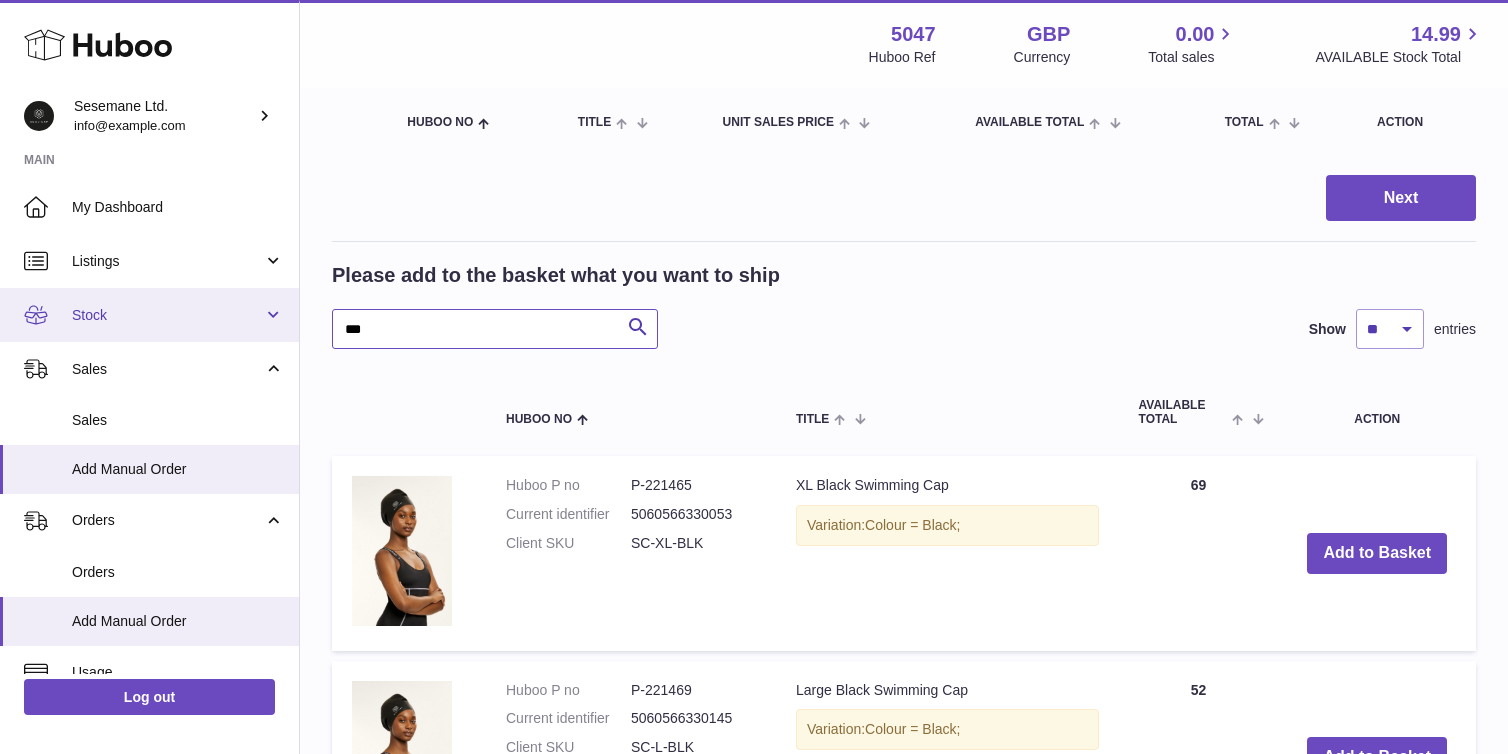 drag, startPoint x: 442, startPoint y: 324, endPoint x: 200, endPoint y: 301, distance: 243.09052 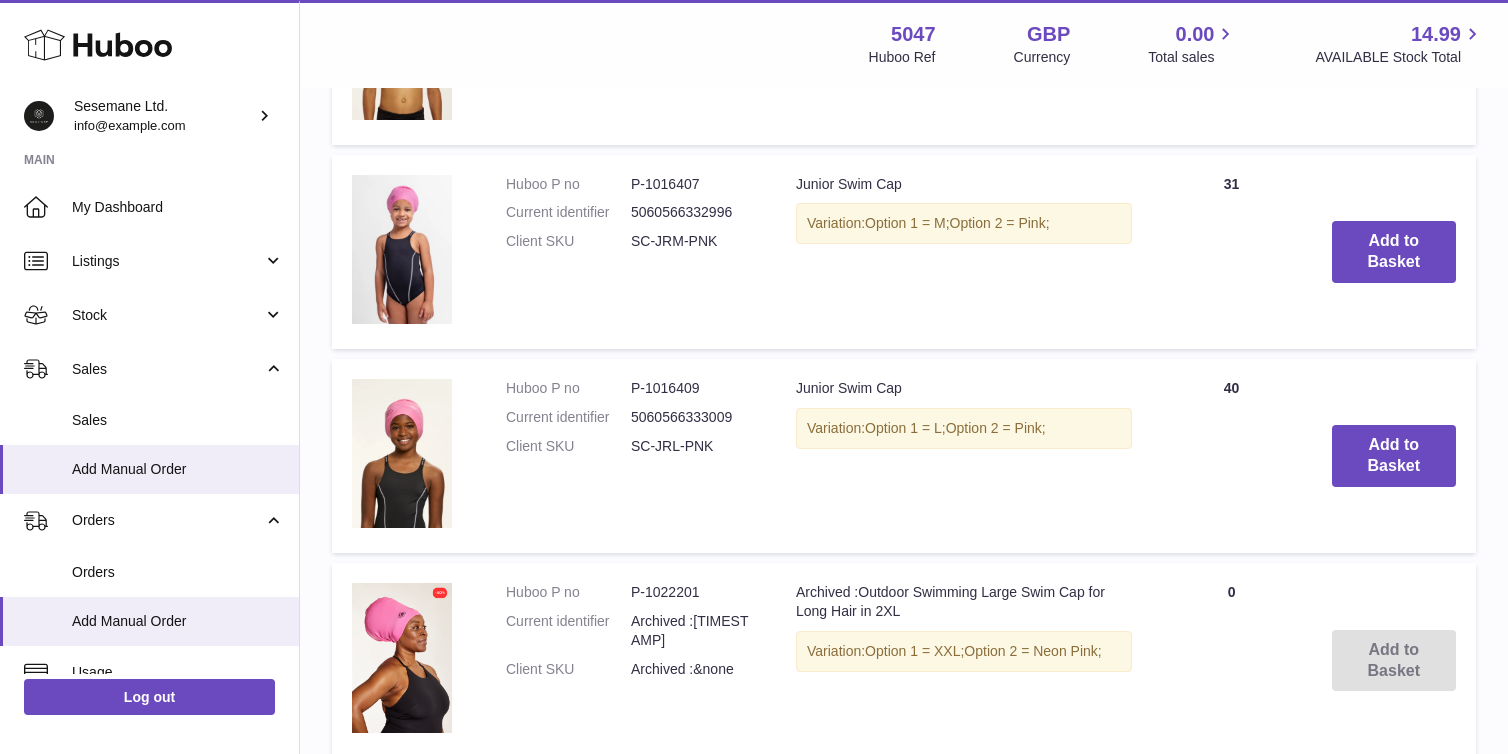 scroll, scrollTop: 1515, scrollLeft: 0, axis: vertical 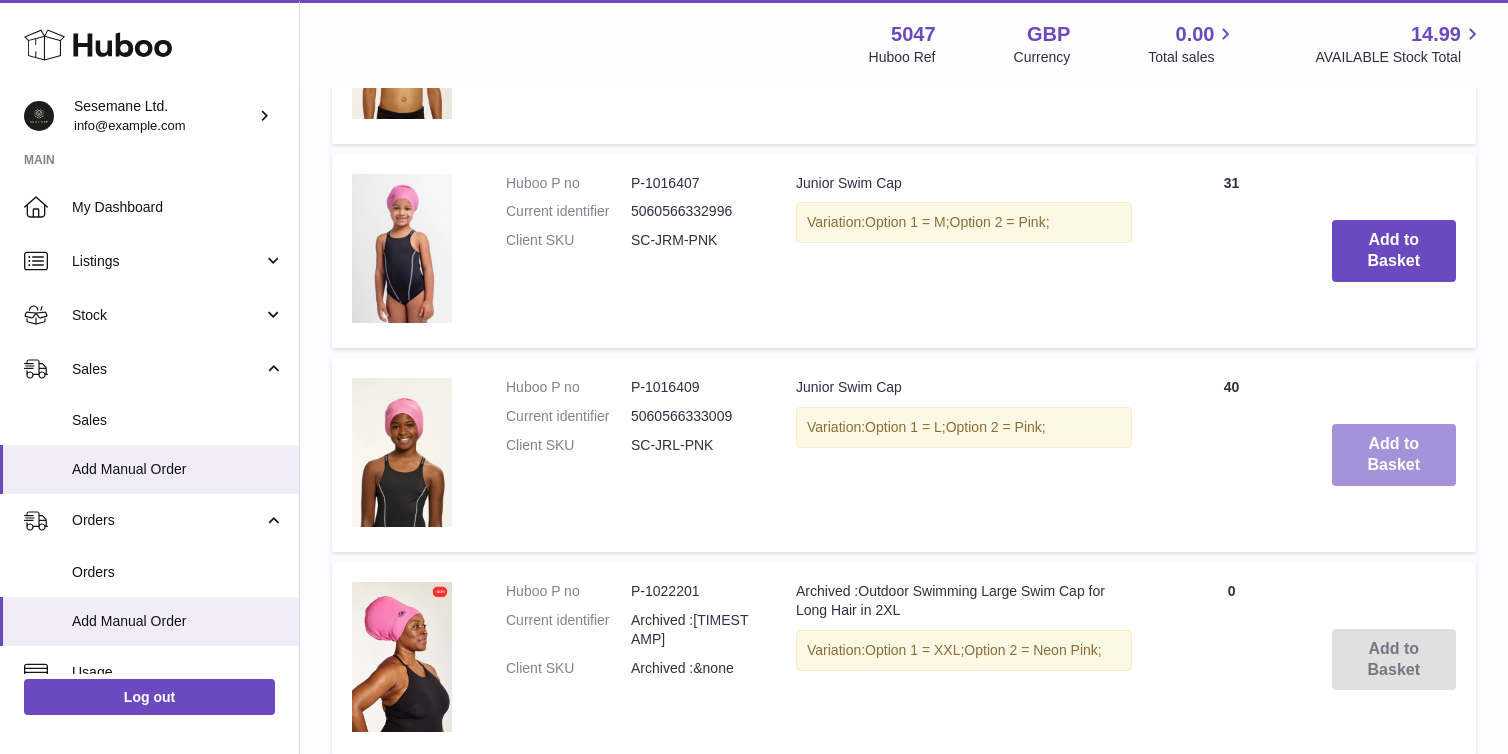 click on "Add to Basket" at bounding box center (1394, 455) 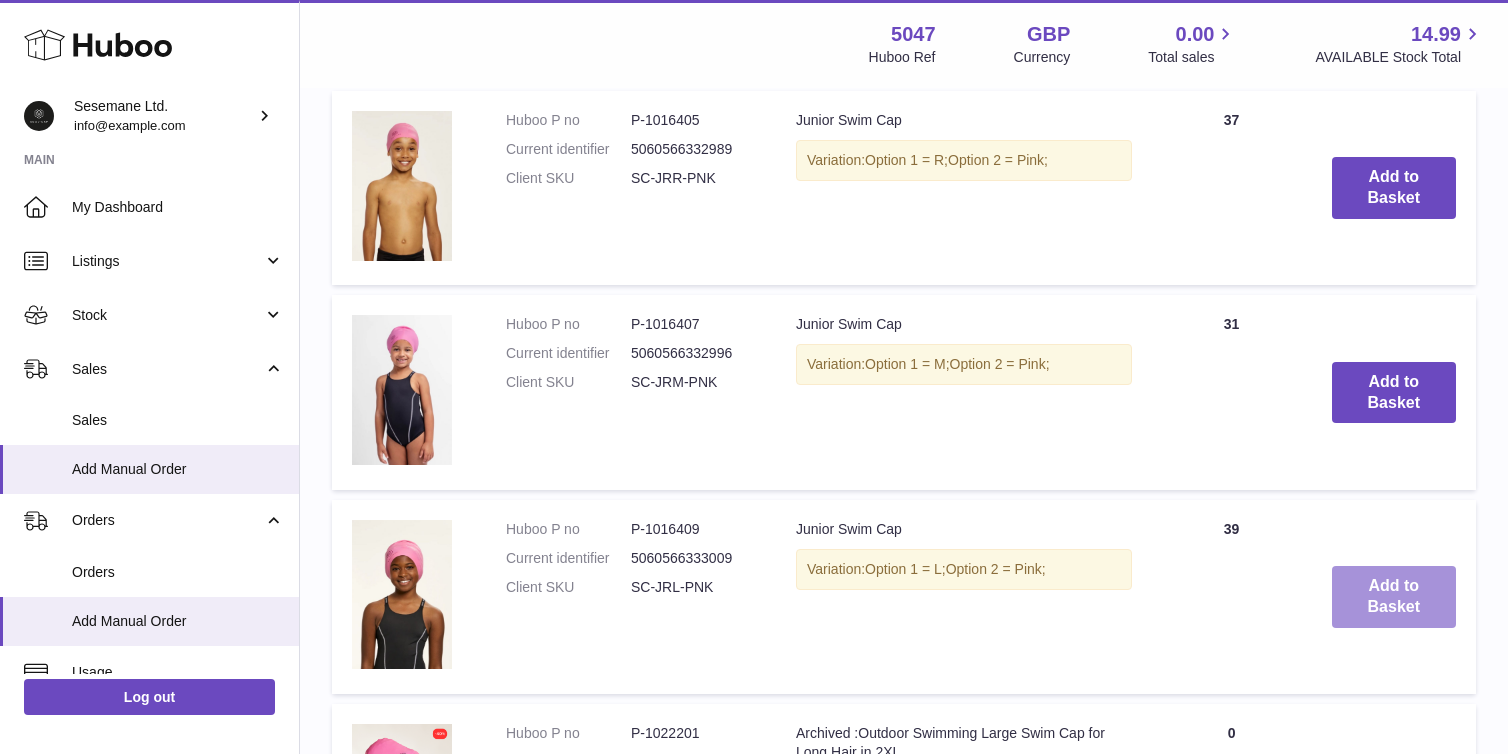 scroll, scrollTop: 1585, scrollLeft: 0, axis: vertical 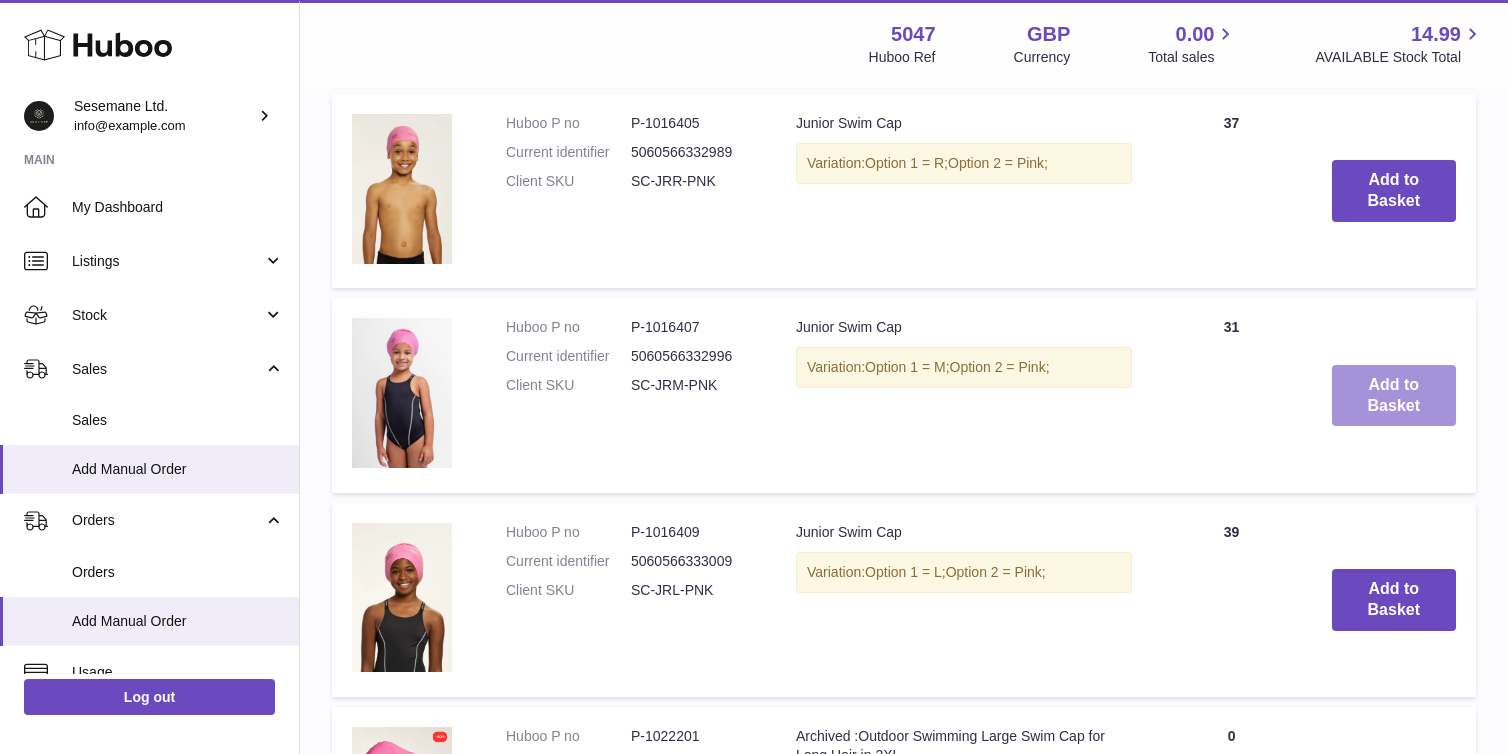 click on "Add to Basket" at bounding box center (1394, 396) 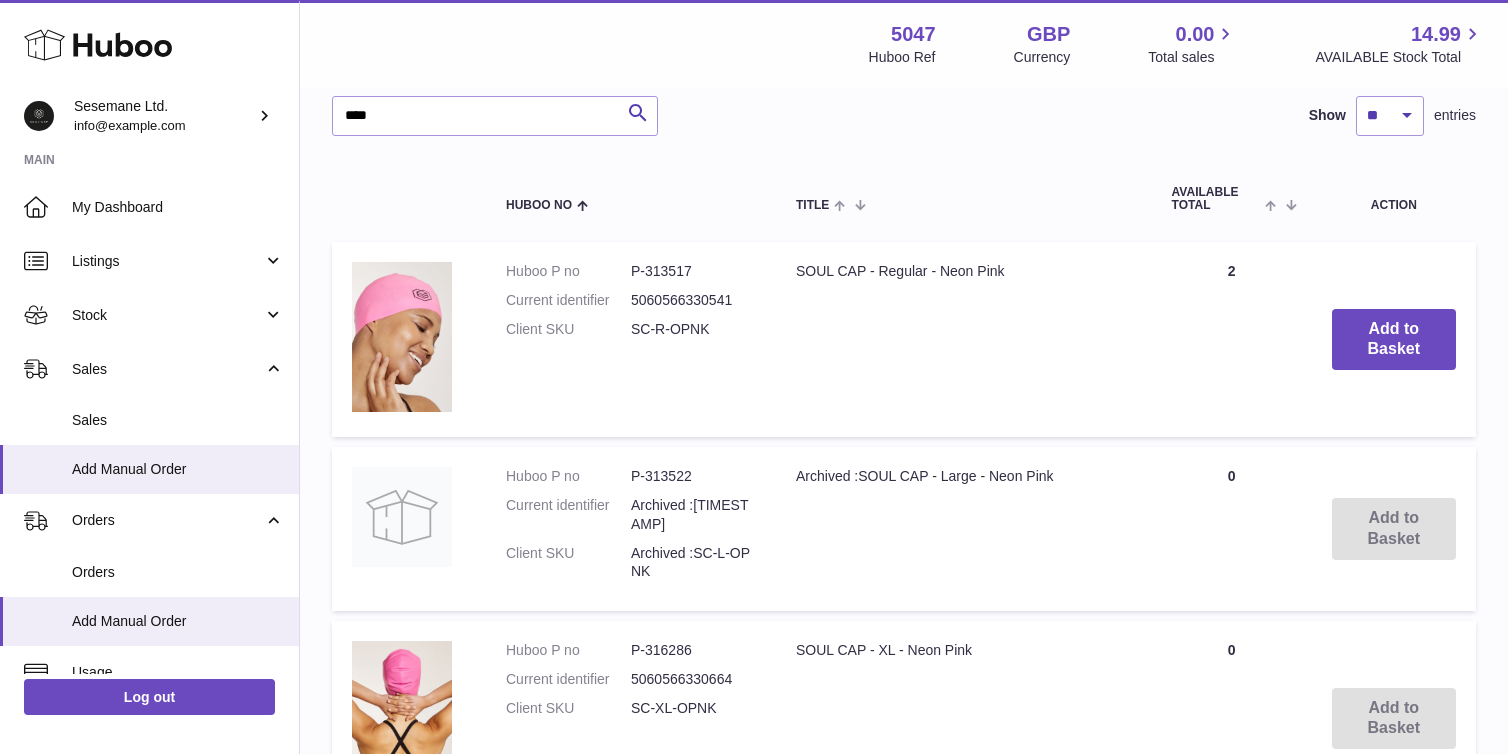 scroll, scrollTop: 480, scrollLeft: 0, axis: vertical 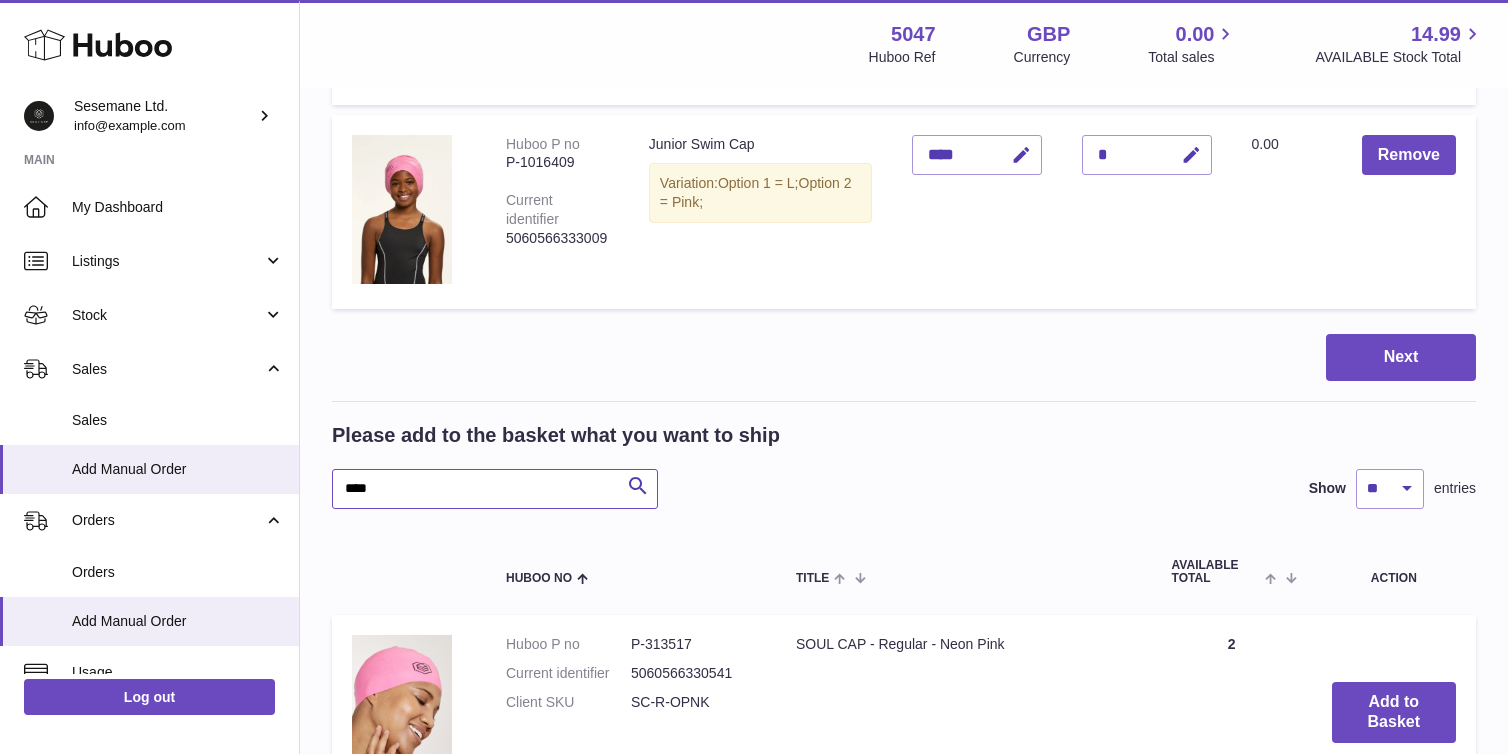 drag, startPoint x: 468, startPoint y: 474, endPoint x: 297, endPoint y: 470, distance: 171.04678 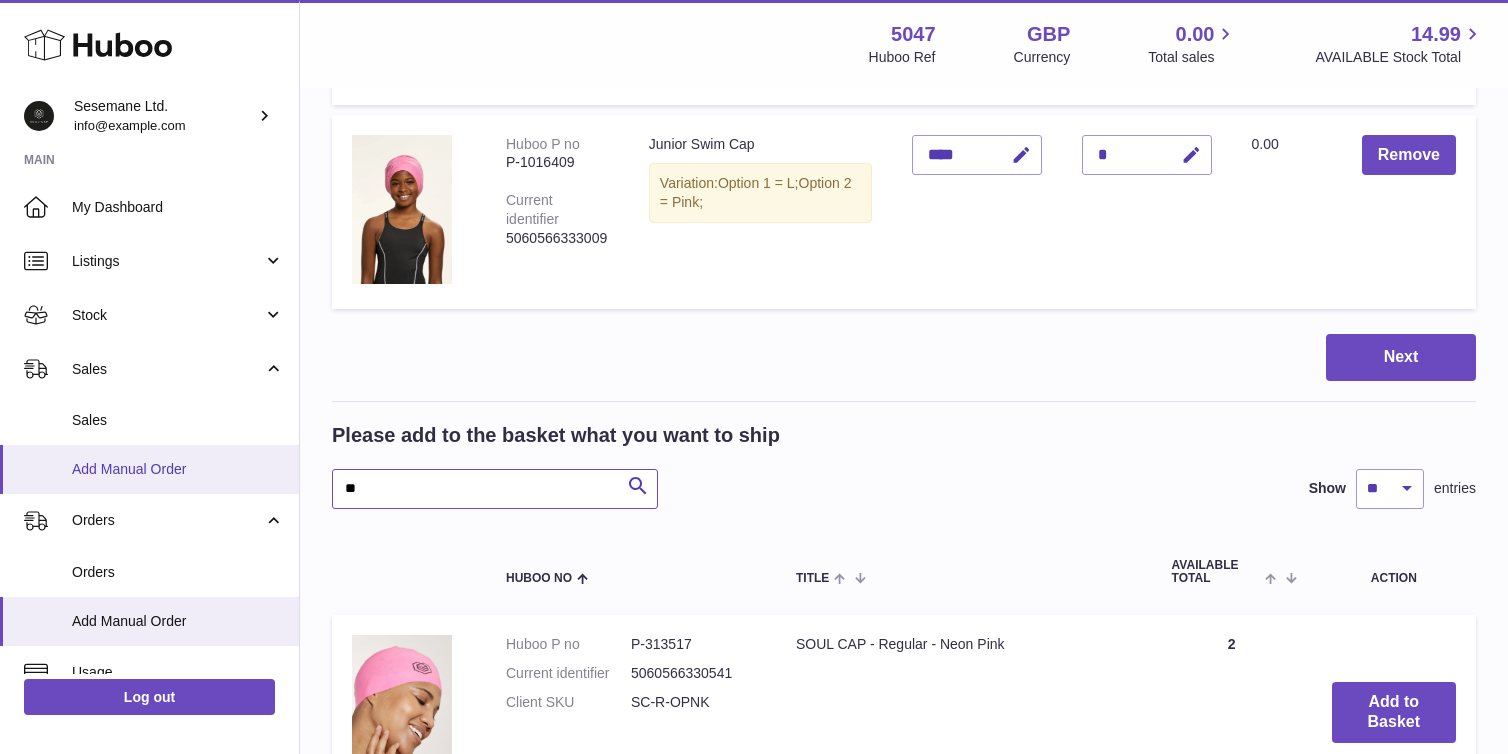 type on "*" 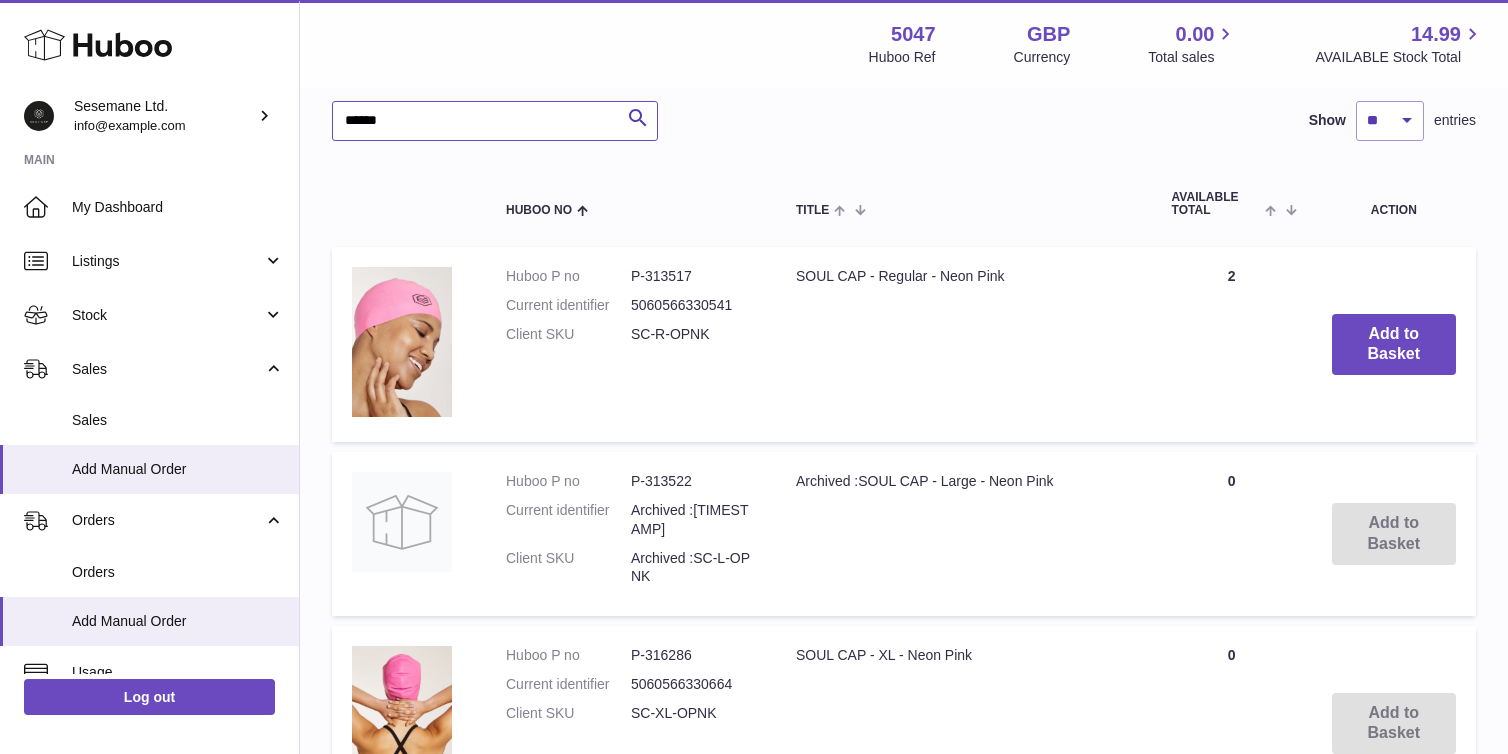 scroll, scrollTop: 838, scrollLeft: 0, axis: vertical 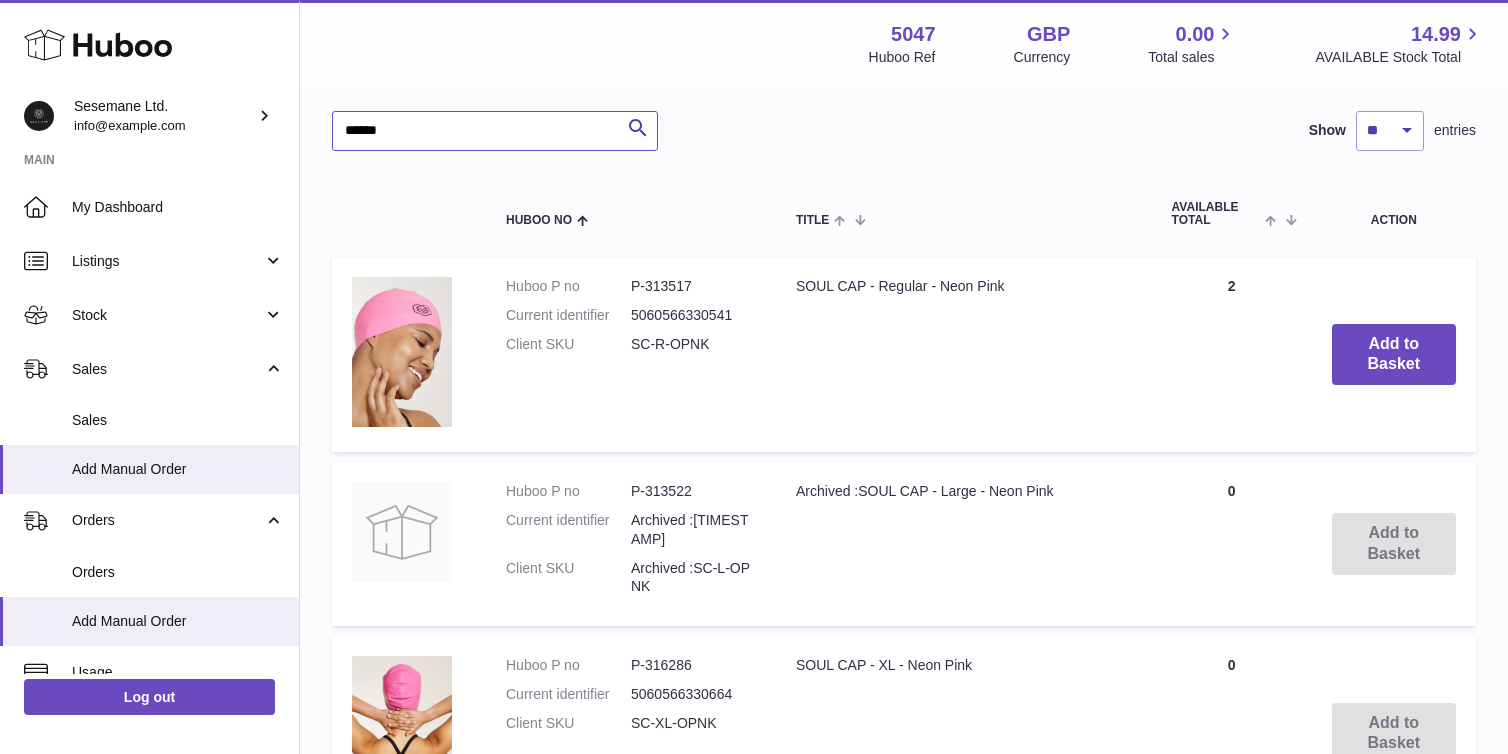 drag, startPoint x: 424, startPoint y: 129, endPoint x: 278, endPoint y: 87, distance: 151.92104 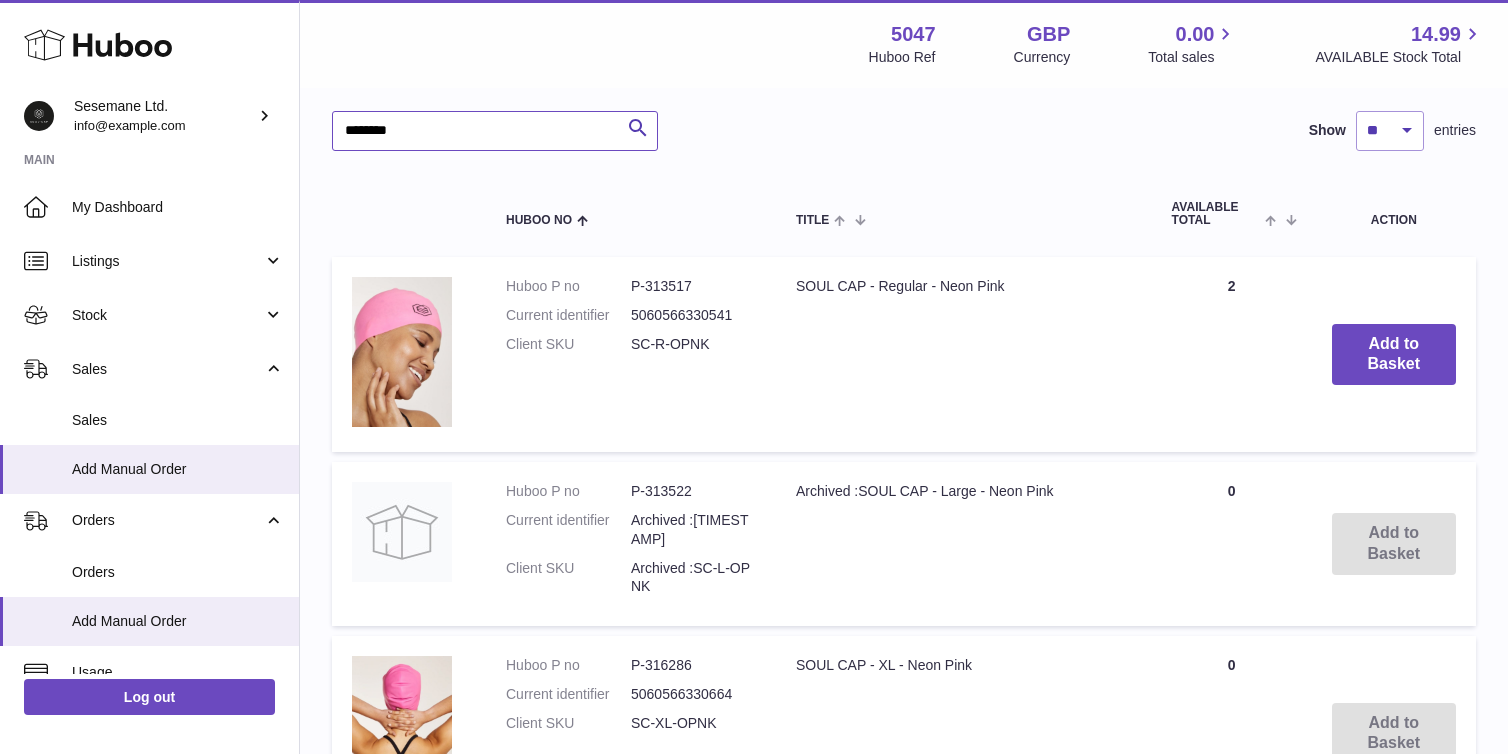 type on "********" 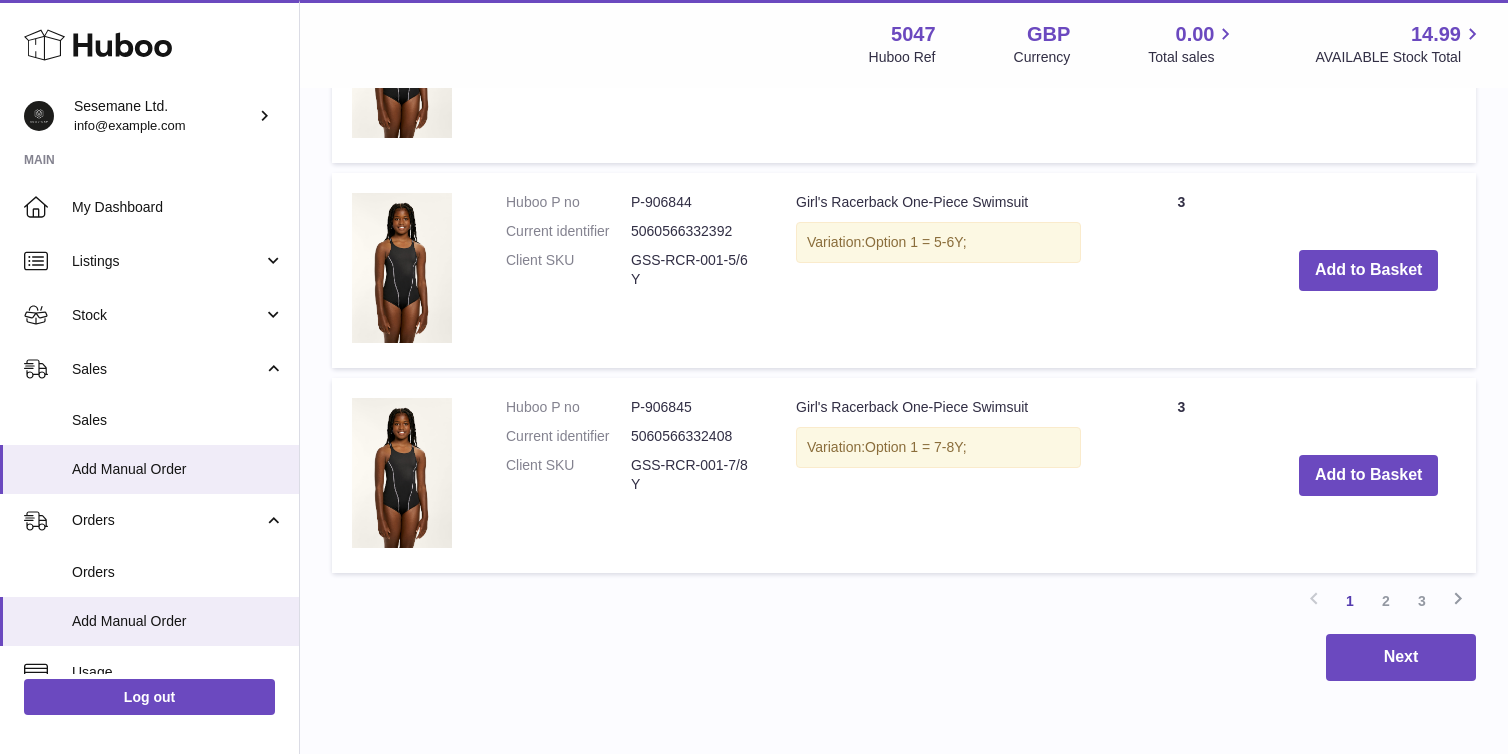 scroll, scrollTop: 2381, scrollLeft: 0, axis: vertical 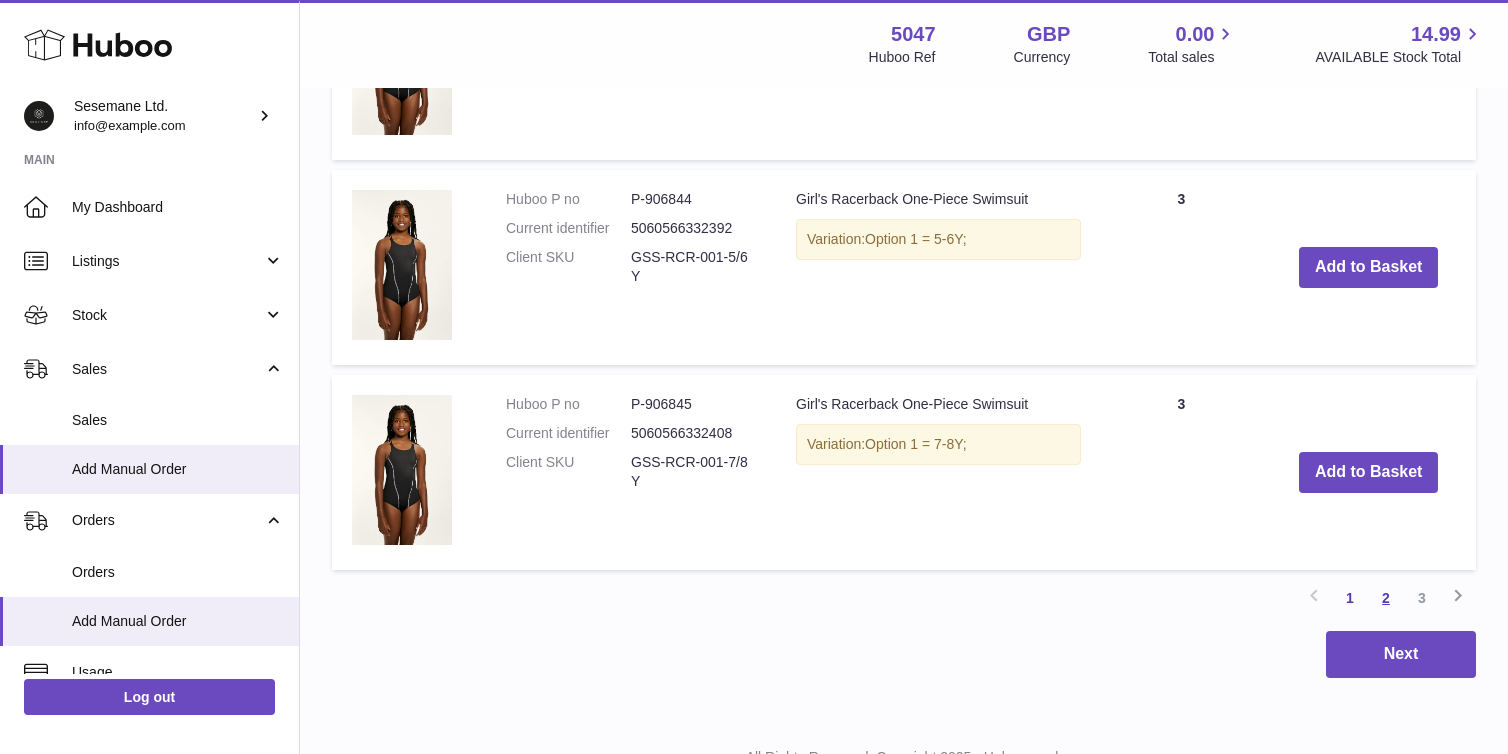 click on "2" at bounding box center [1386, 598] 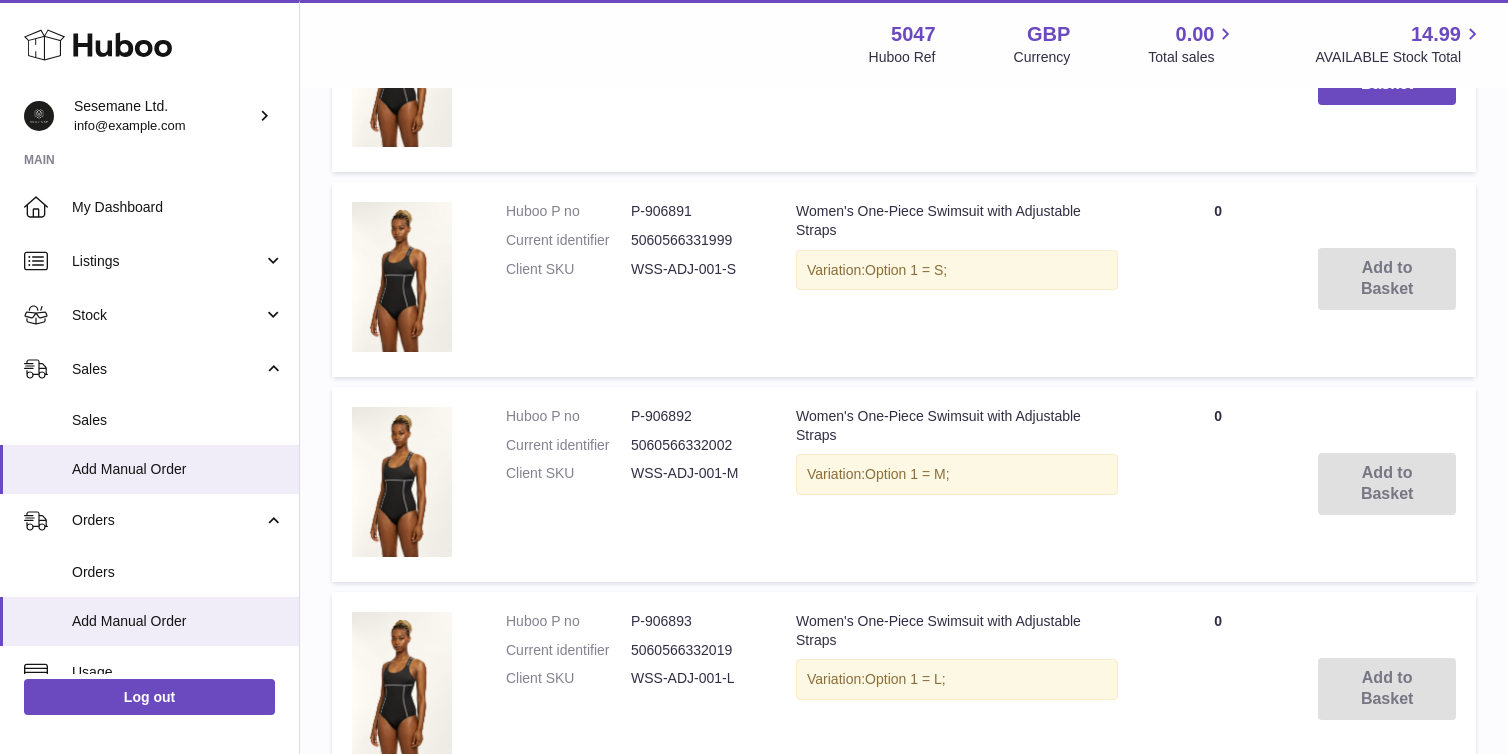 scroll, scrollTop: 2646, scrollLeft: 0, axis: vertical 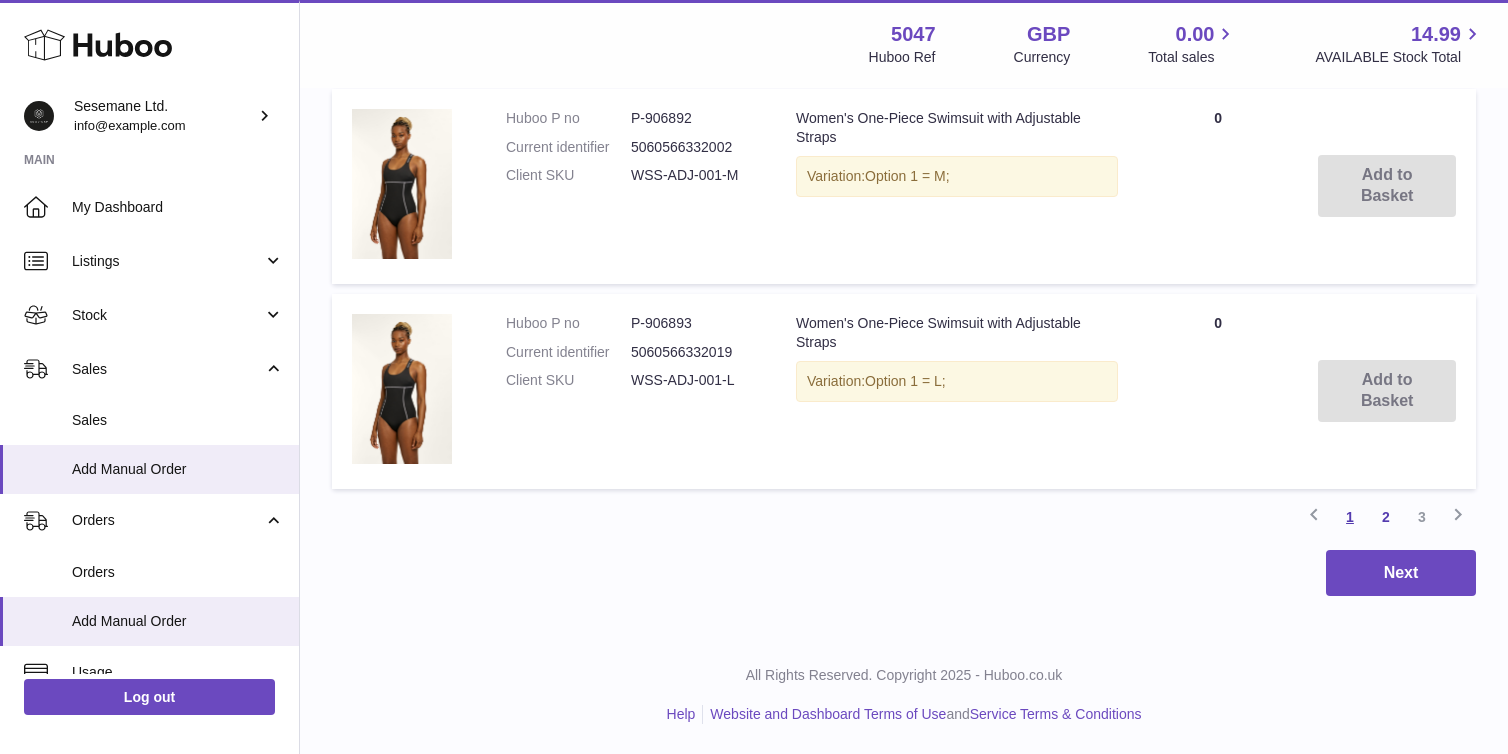 click on "1" at bounding box center [1350, 517] 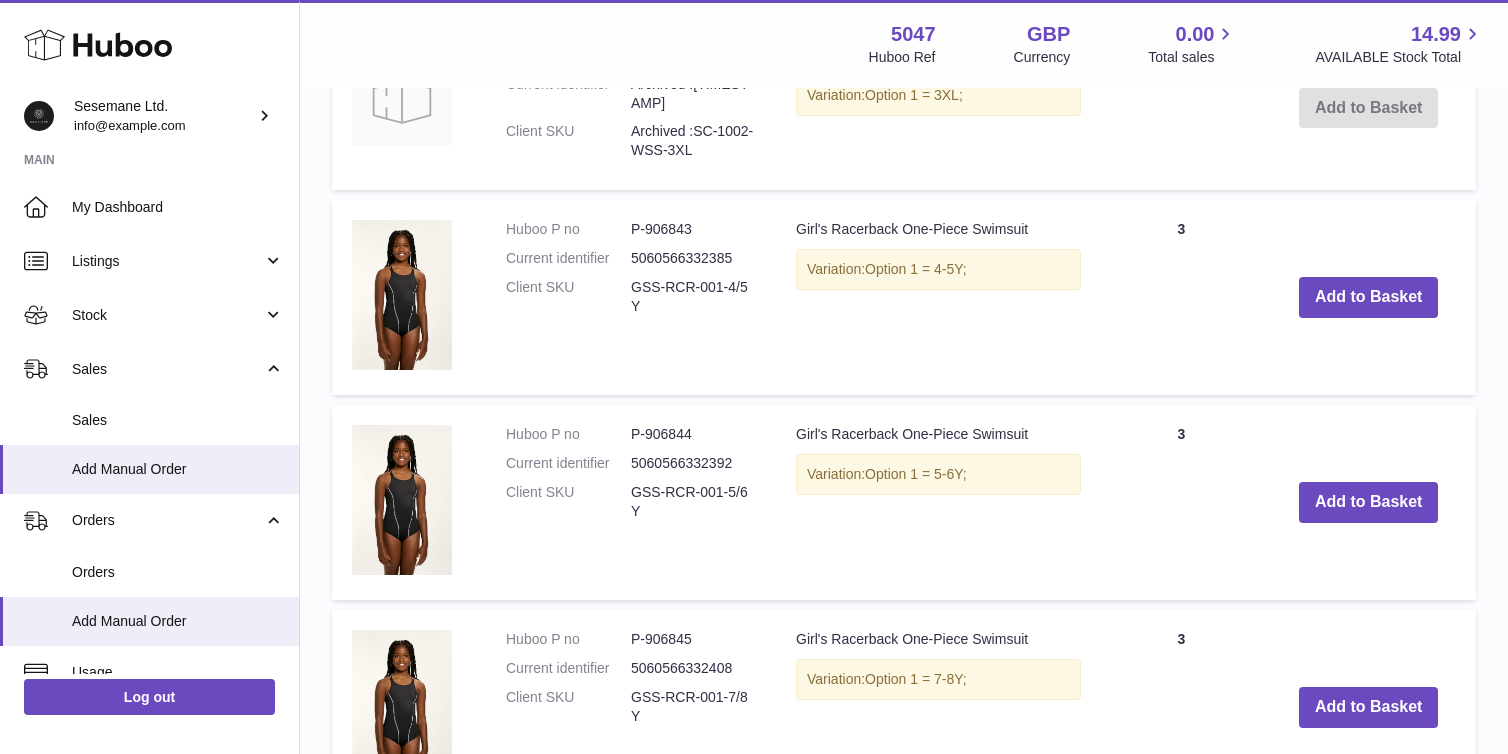 scroll, scrollTop: 2145, scrollLeft: 0, axis: vertical 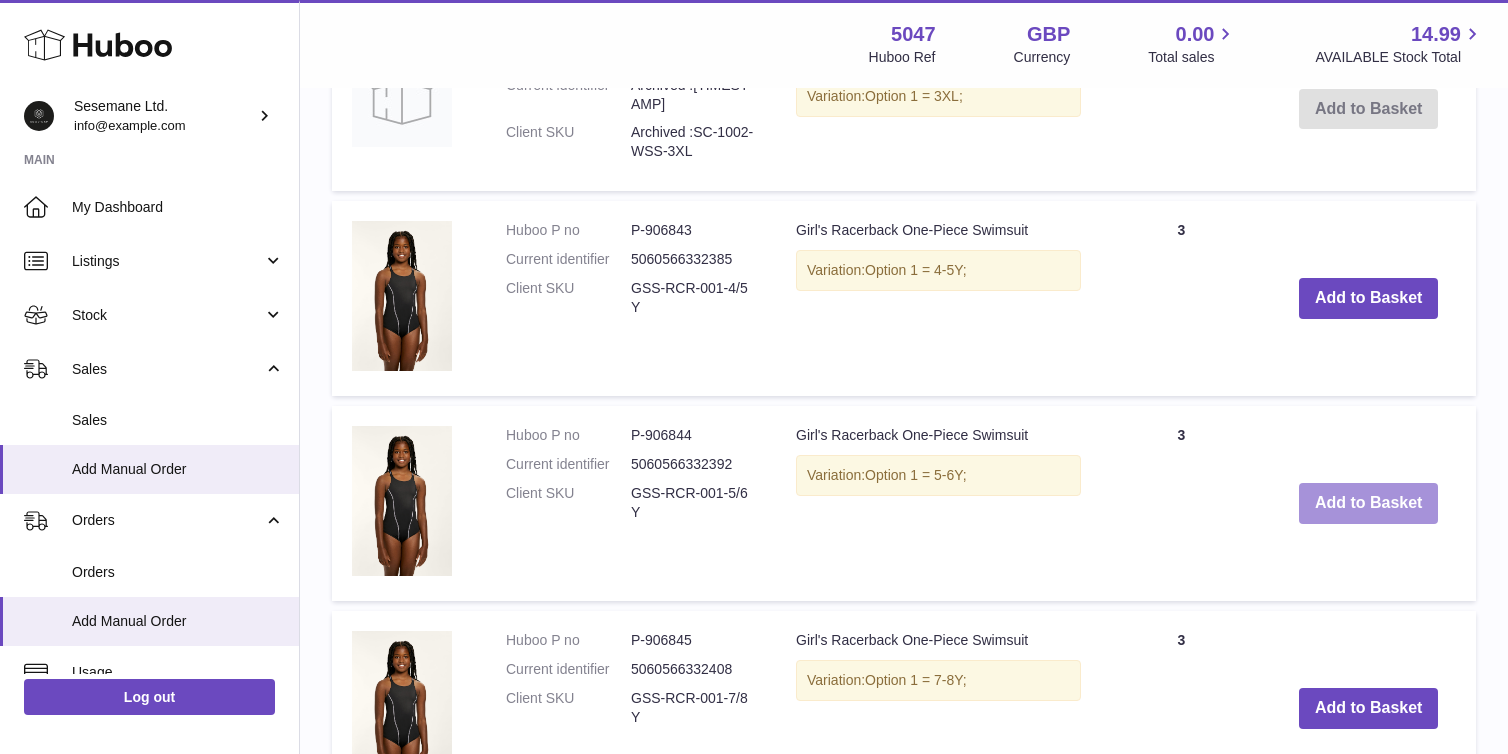 click on "Add to Basket" at bounding box center (1369, 503) 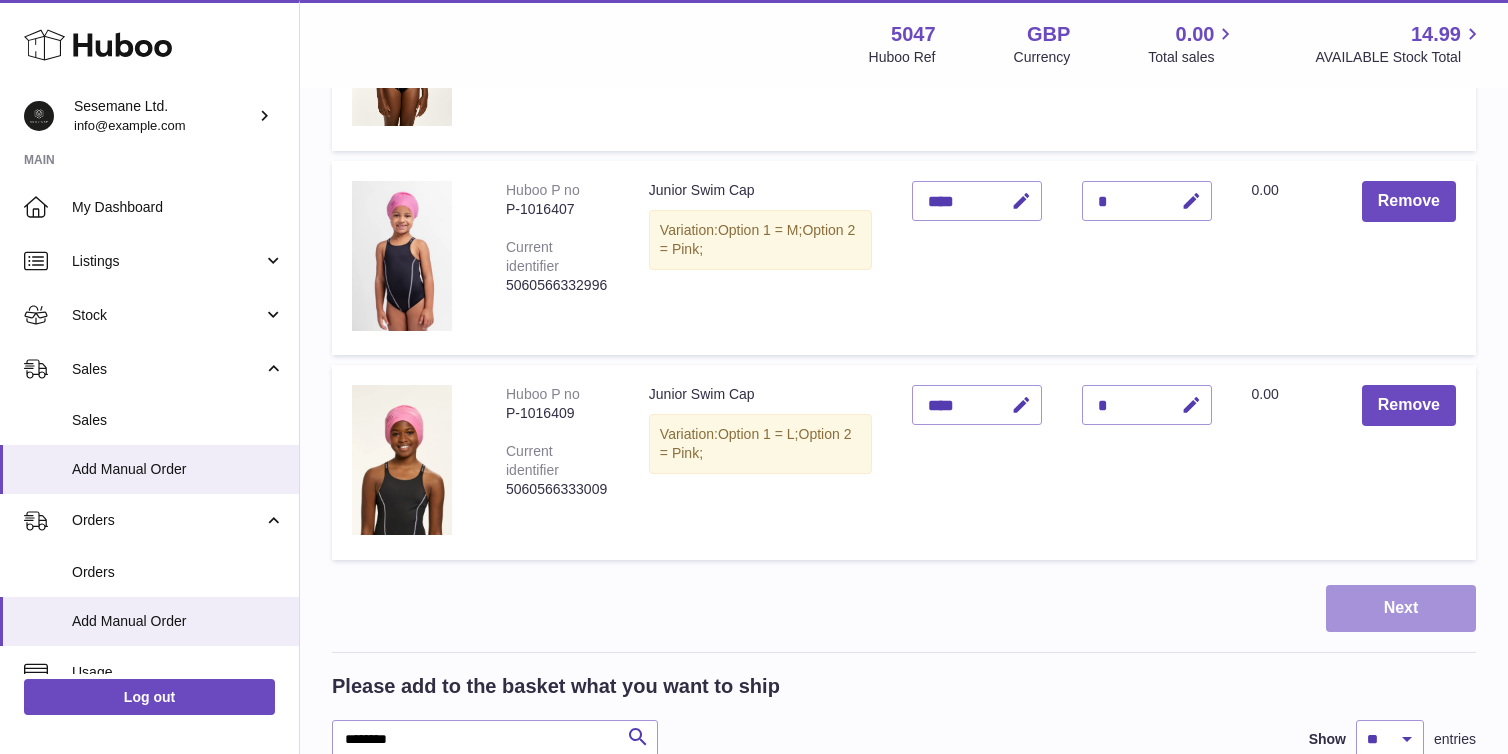 scroll, scrollTop: 437, scrollLeft: 0, axis: vertical 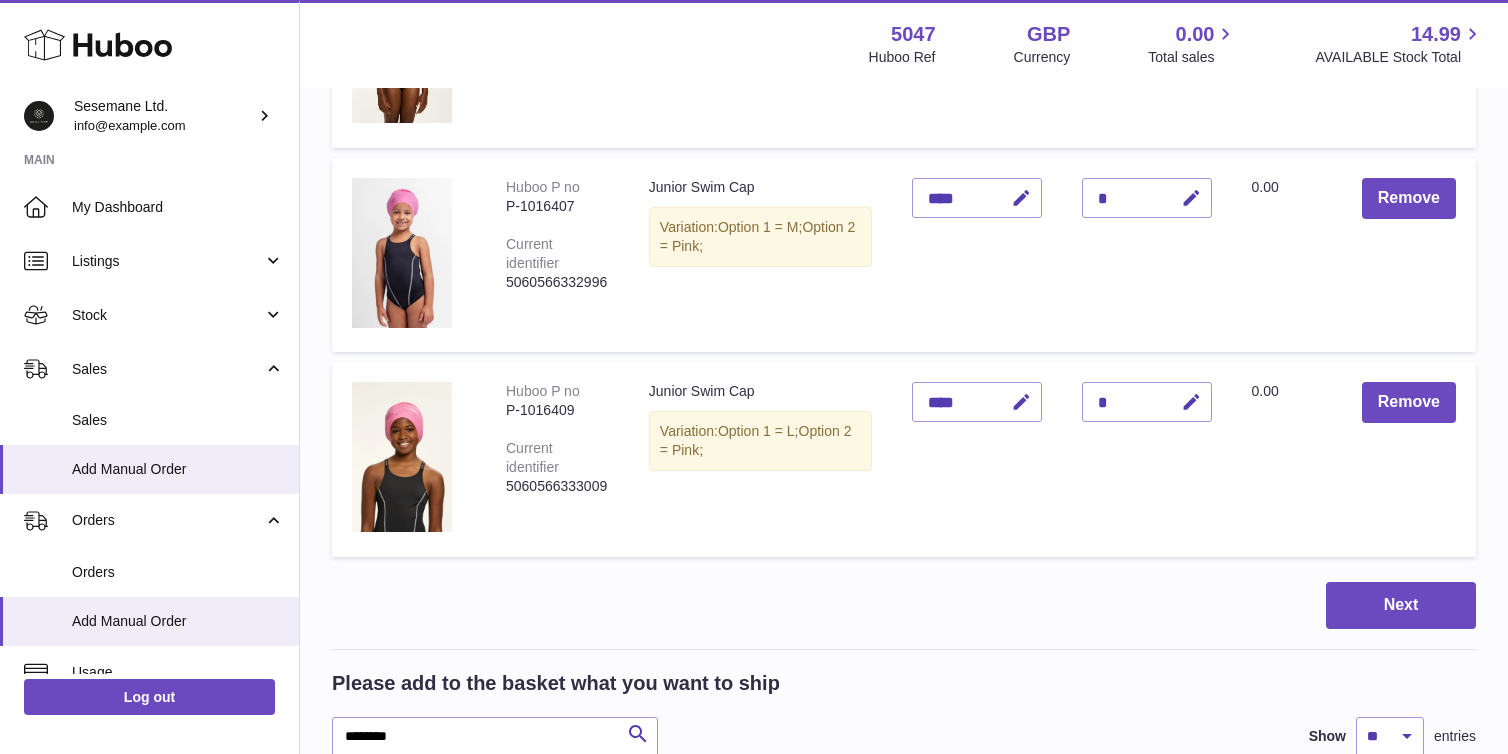 click on "Huboo no       Title       Unit Sales Price       AVAILABLE Total       Total
Action
Huboo P no   P-906844   Current identifier   5060566332392
Girl's Racerback One-Piece Swimsuit
Variation:
Option 1 = 5-6Y;
Unit Sales Price
****
Quantity
*
Total   0.00
Remove
Huboo P no   P-1016407   Current identifier   5060566332996
Junior Swim Cap
Variation:
Option 1 = M;
Option 2 = Pink;
Unit Sales Price
****
*     Total" at bounding box center (904, 1293) 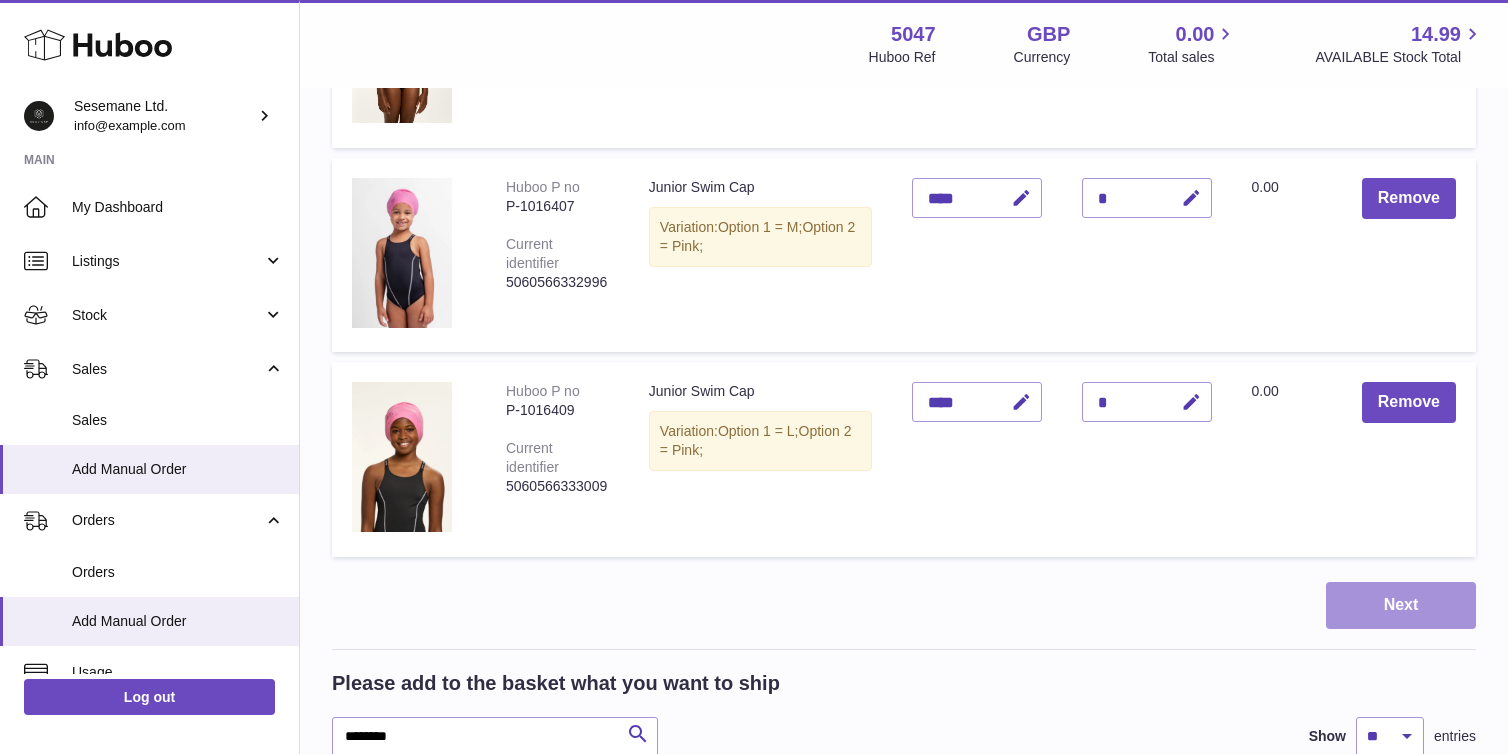 click on "Next" at bounding box center [1401, 605] 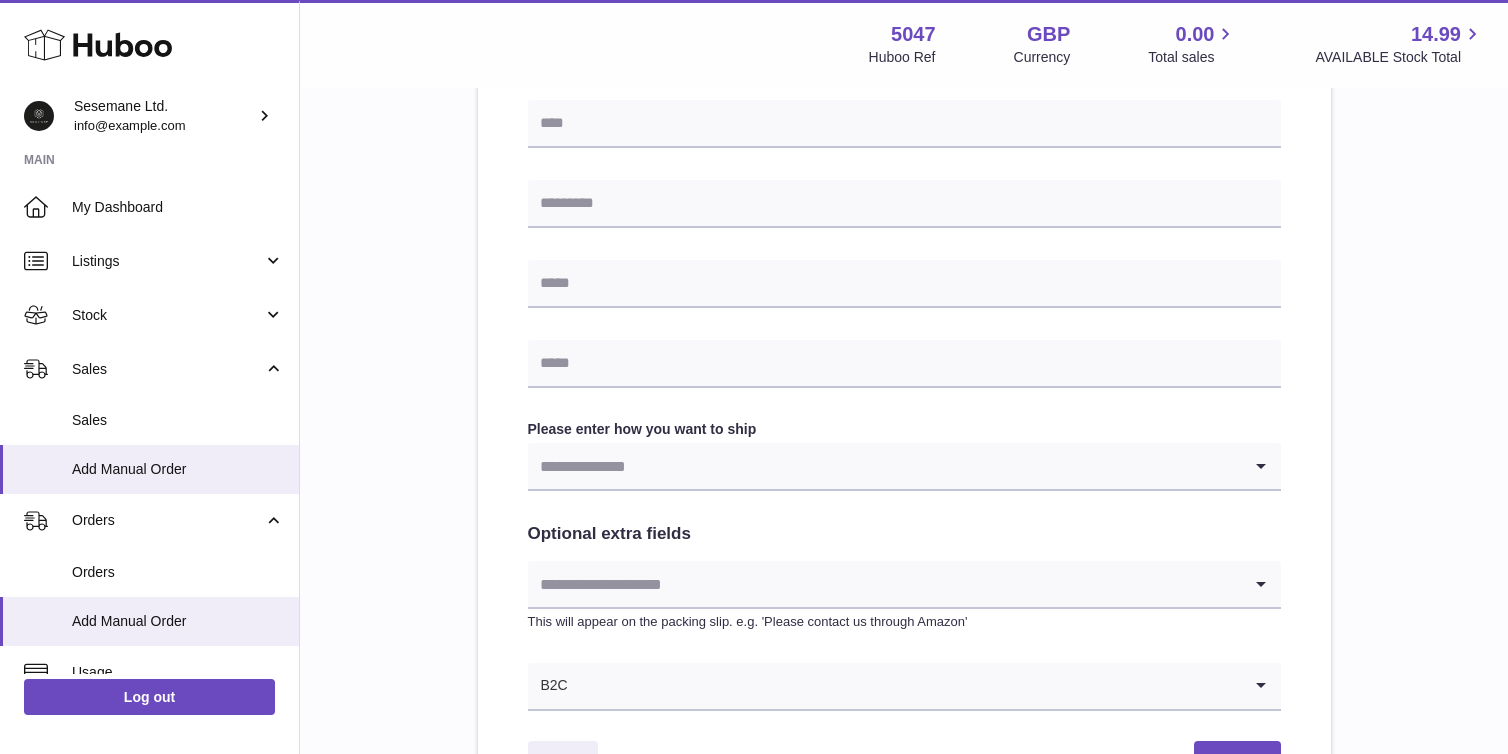 scroll, scrollTop: 0, scrollLeft: 0, axis: both 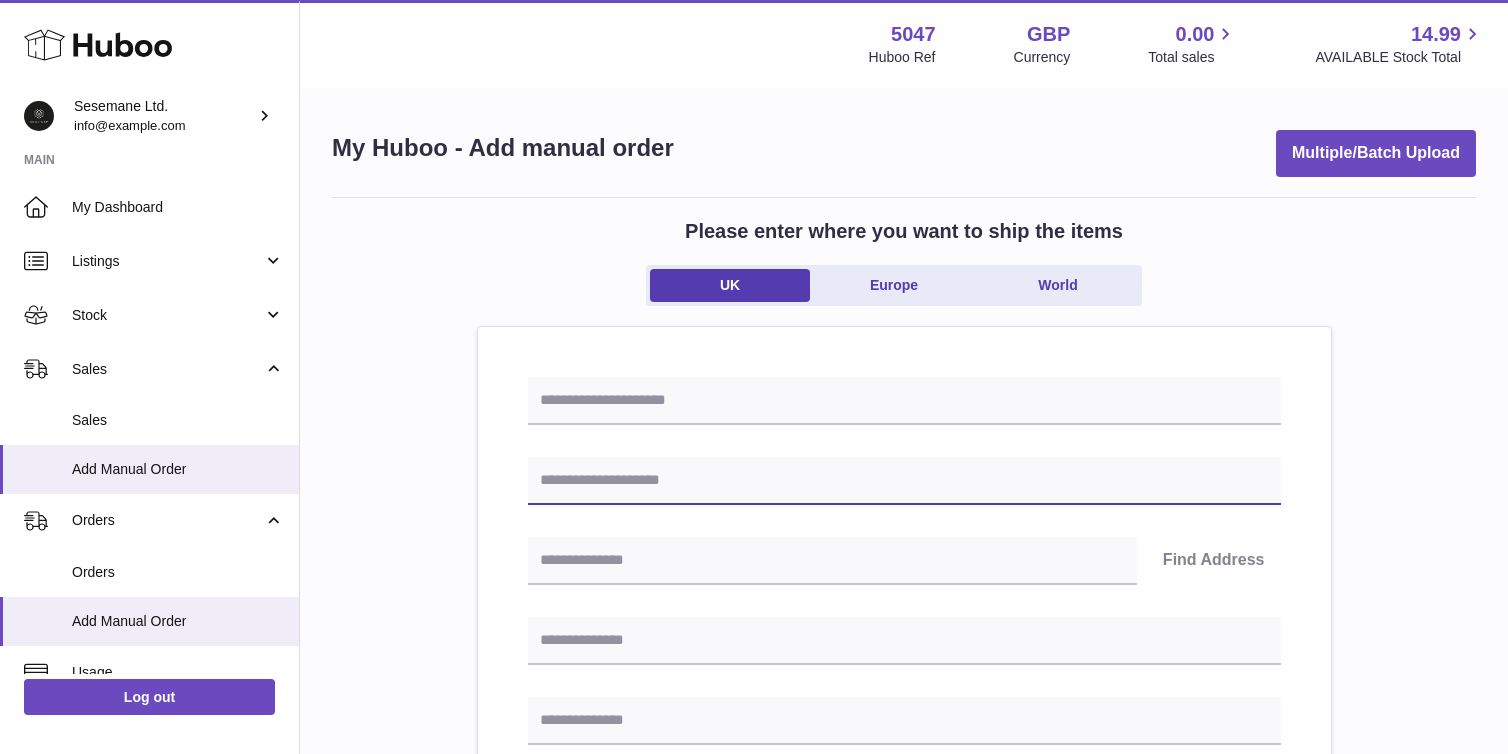 click at bounding box center [904, 481] 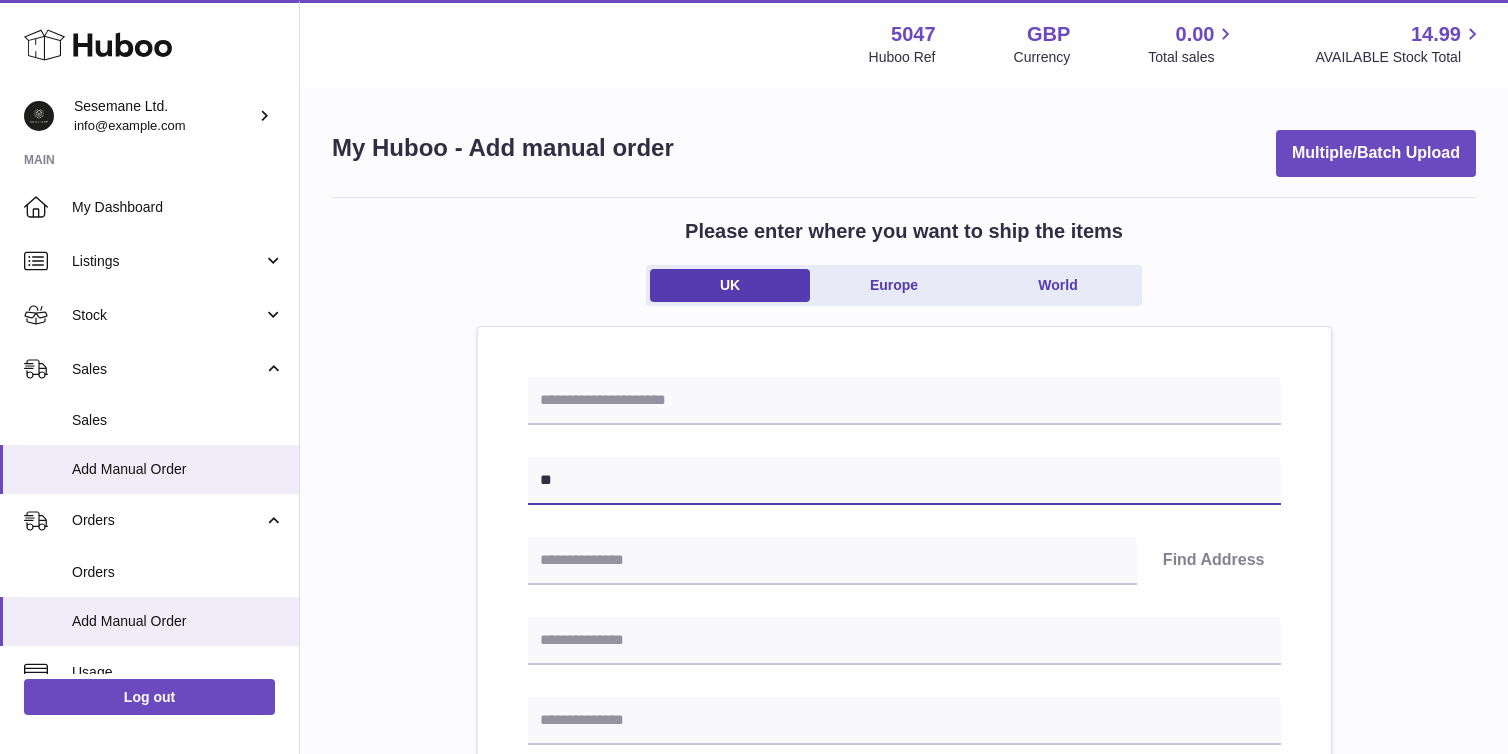 type on "*" 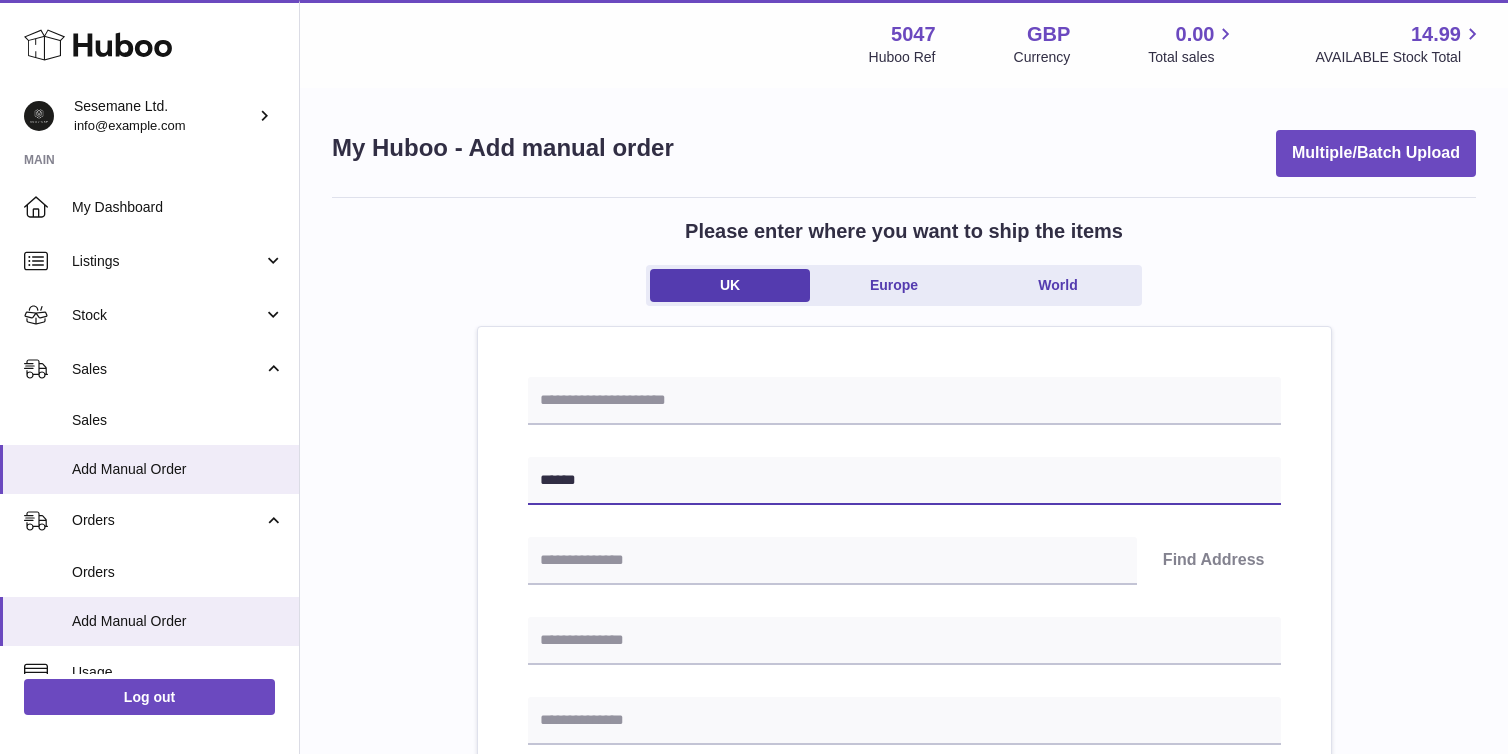 click on "*****" at bounding box center [904, 481] 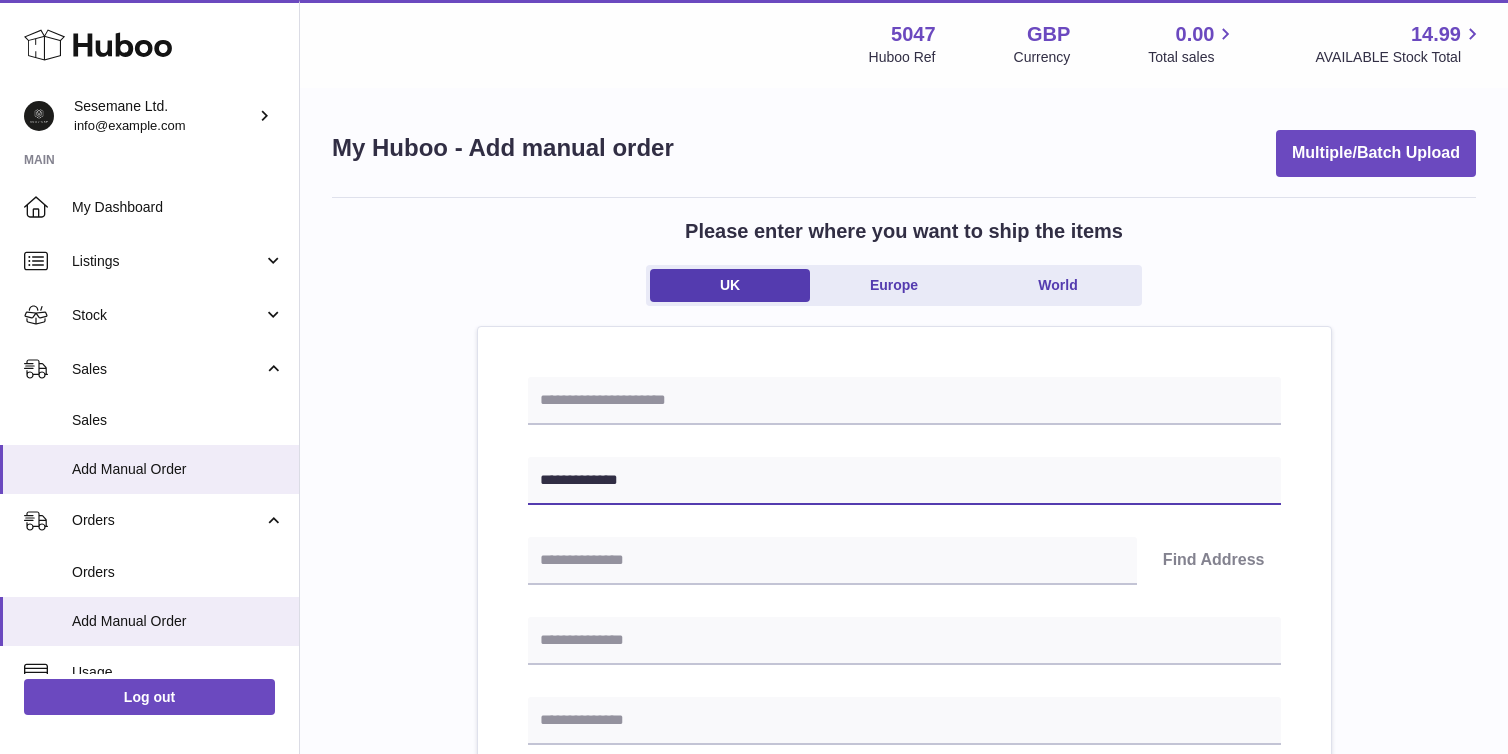 type on "**********" 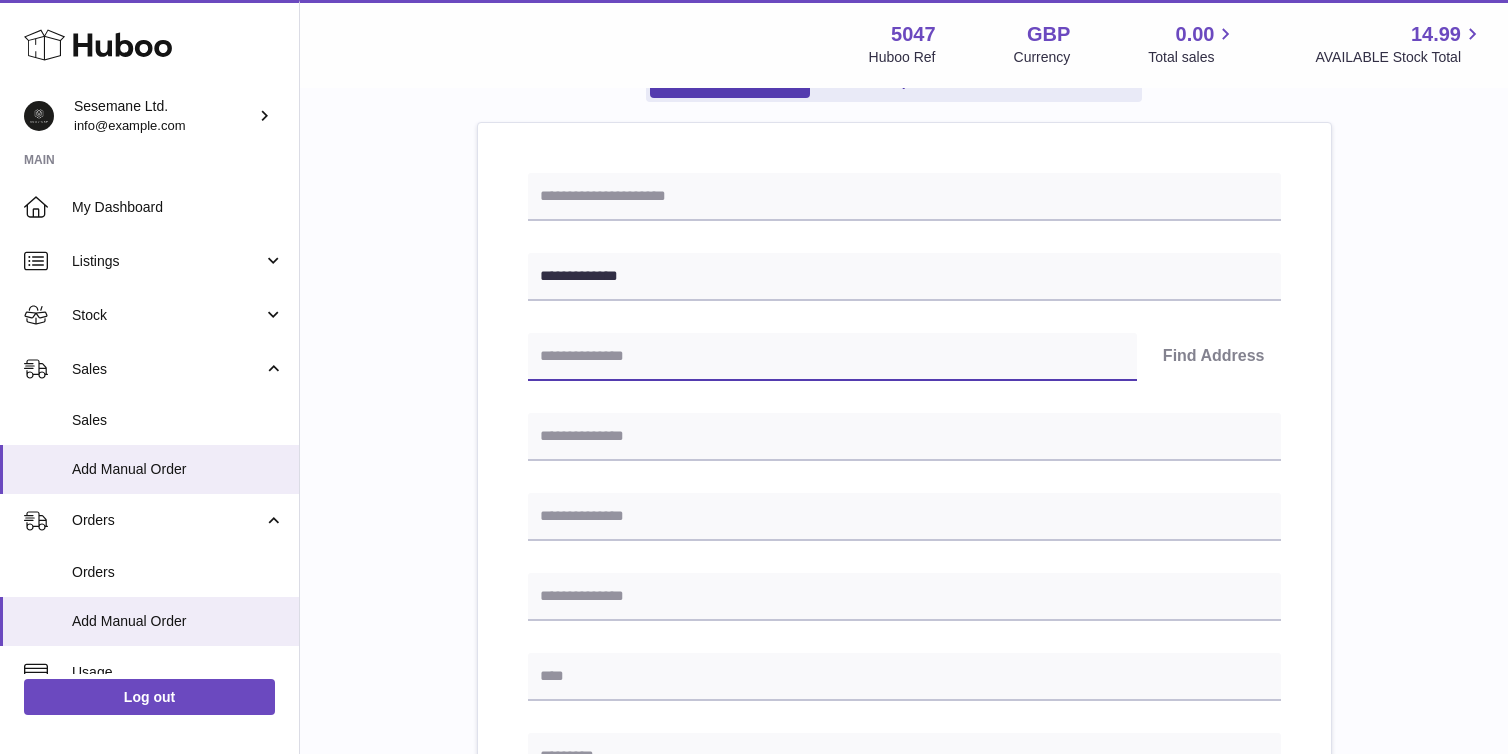 scroll, scrollTop: 209, scrollLeft: 0, axis: vertical 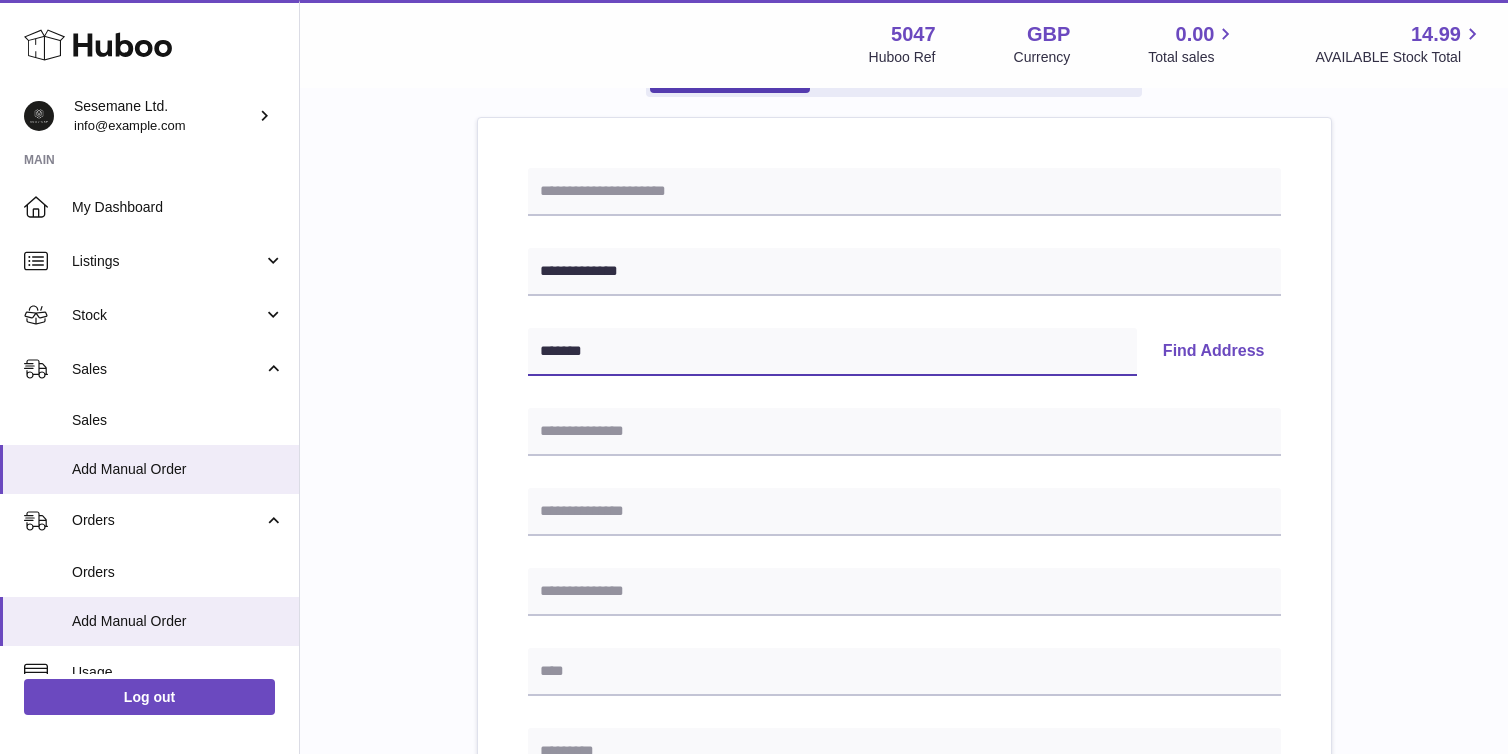 type on "*******" 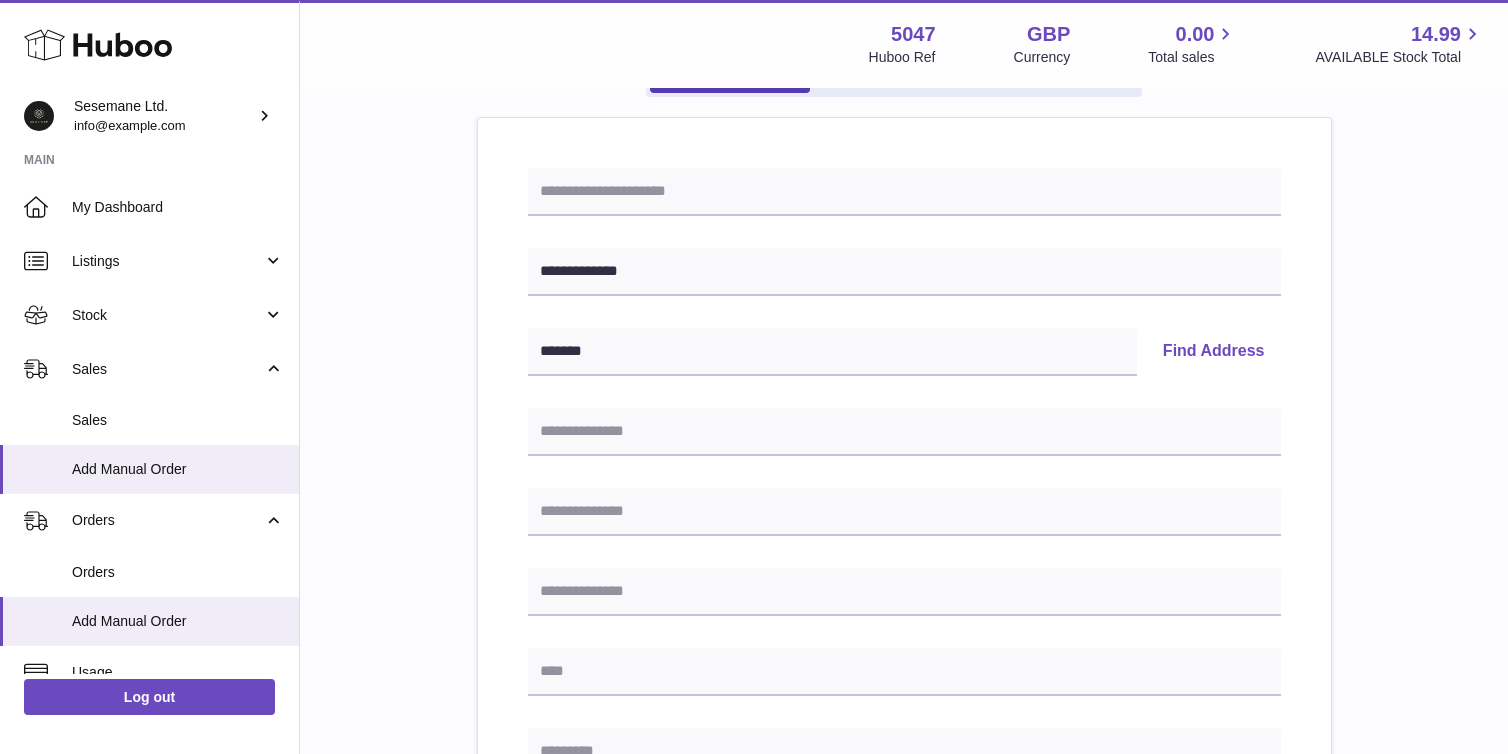 click on "Find Address" at bounding box center (1214, 352) 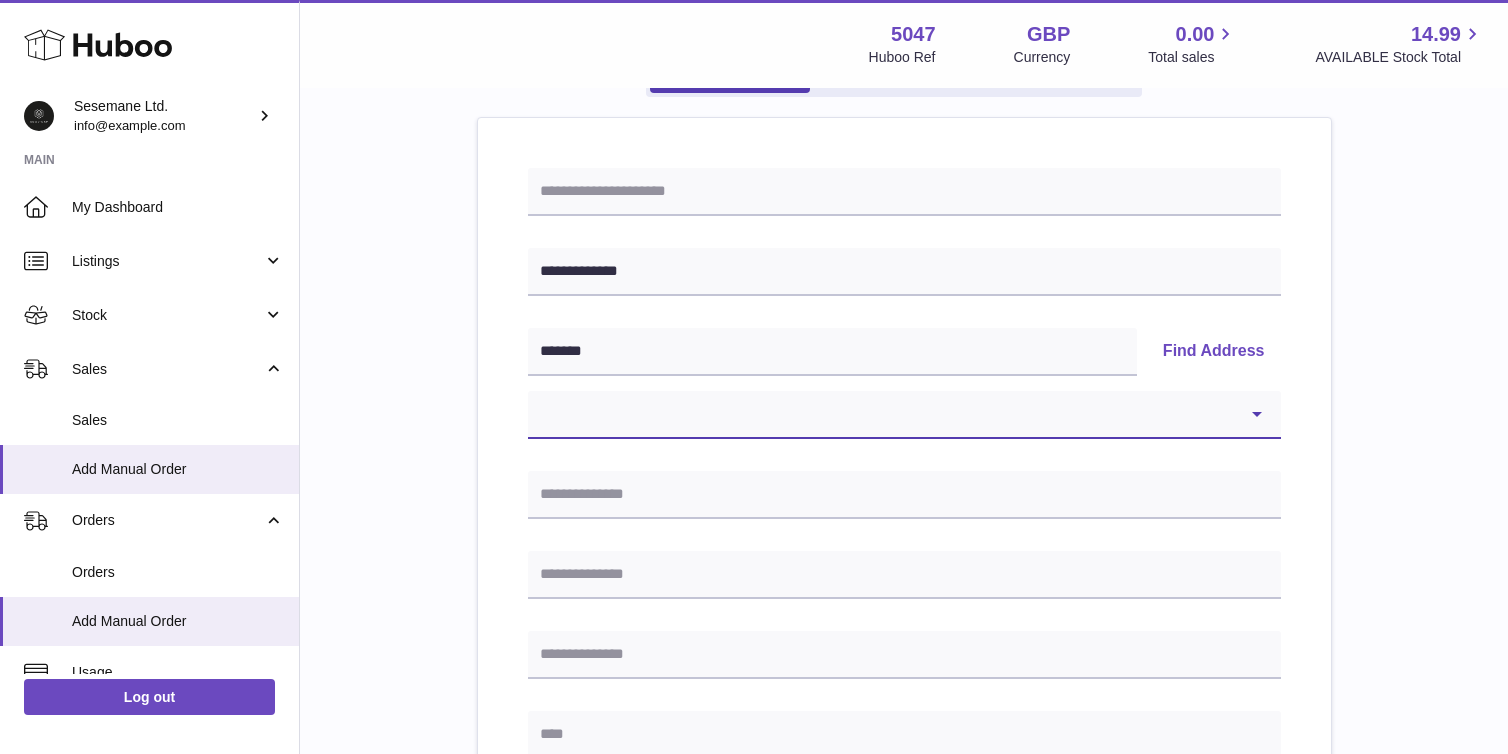 click on "**********" at bounding box center [904, 415] 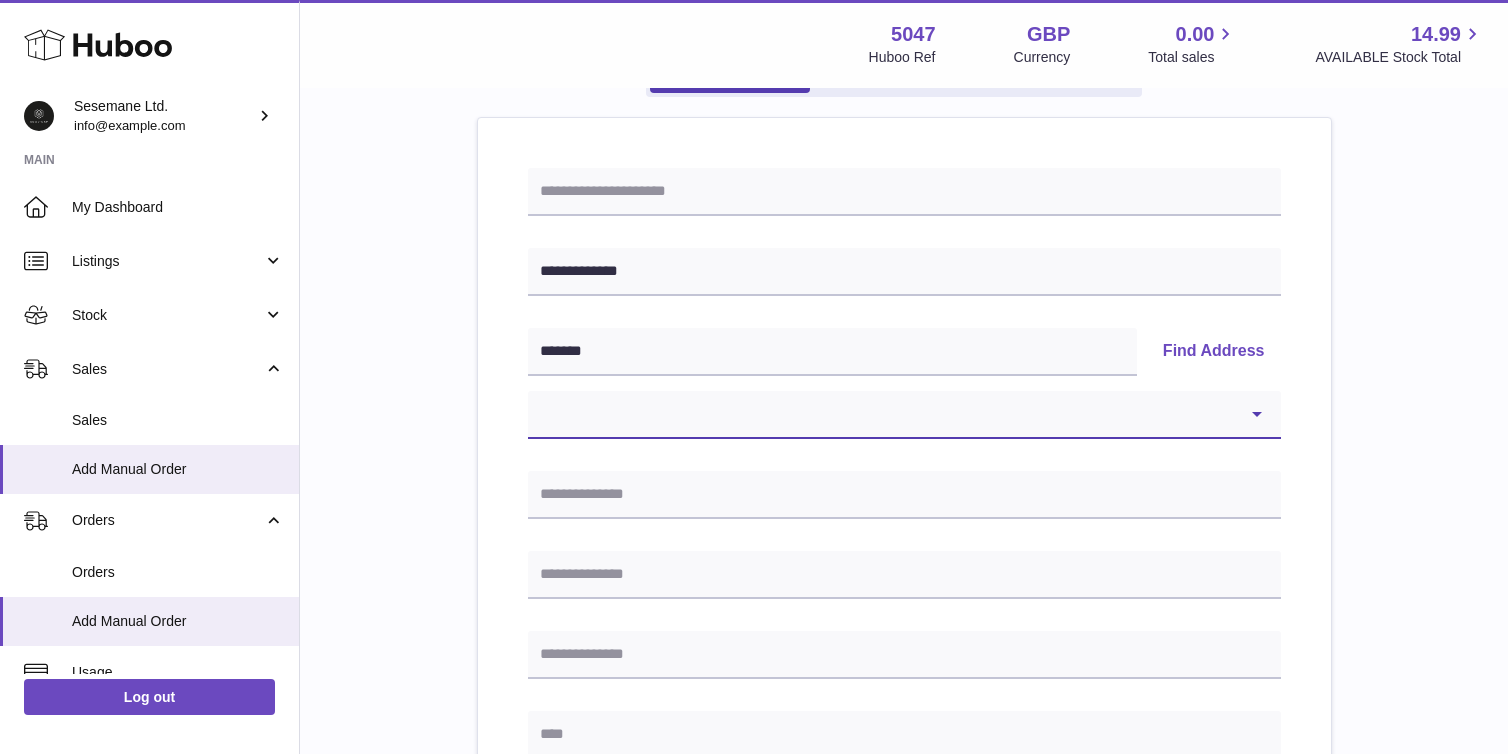 select on "**" 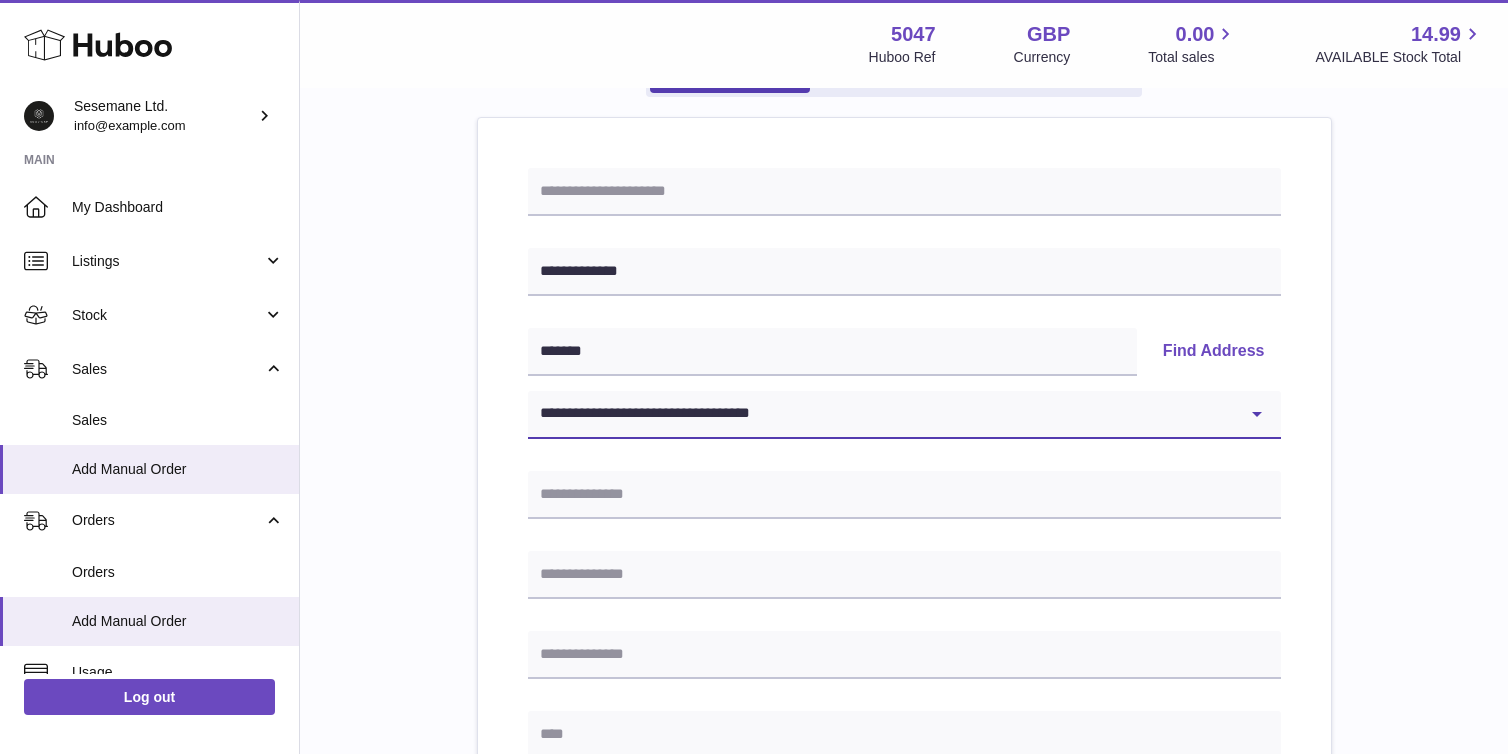 type on "**********" 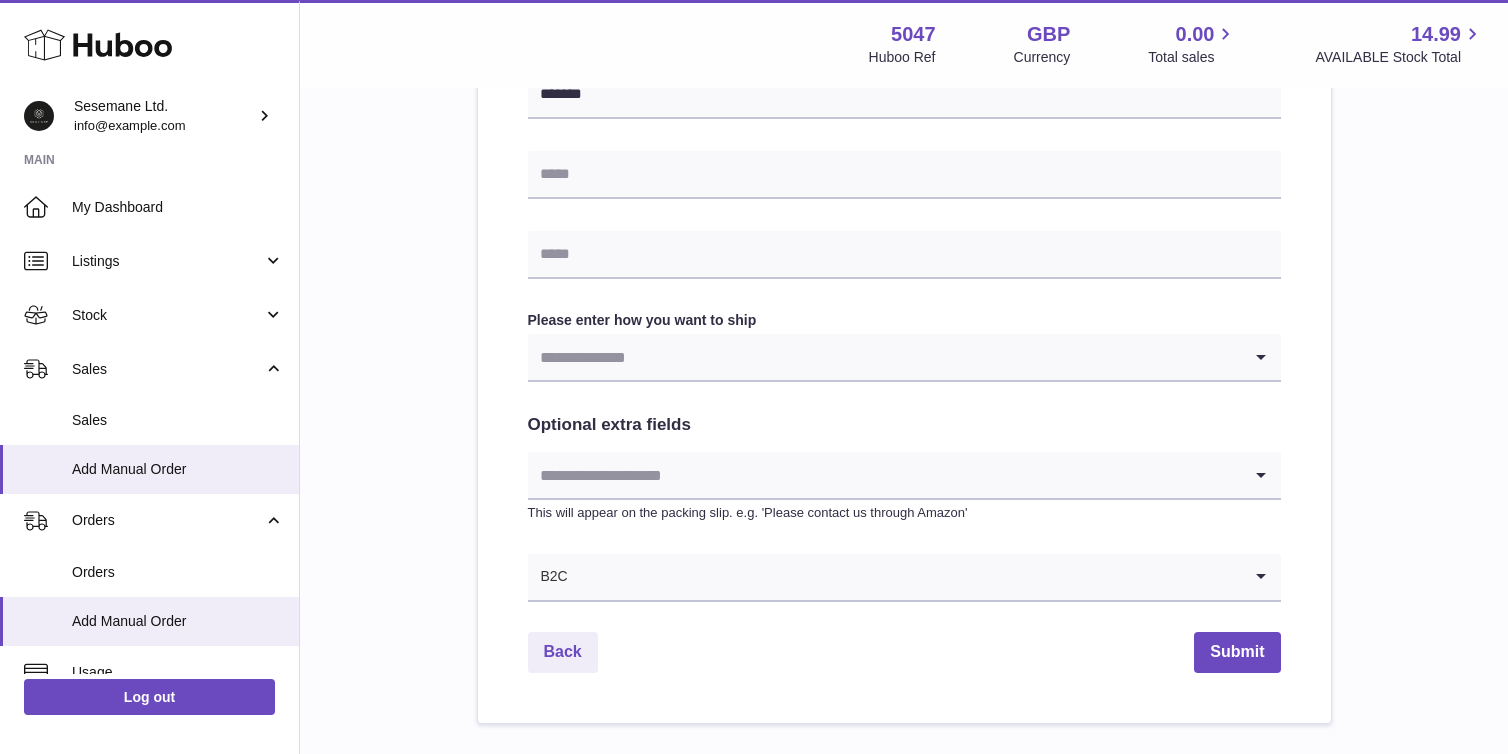 scroll, scrollTop: 936, scrollLeft: 0, axis: vertical 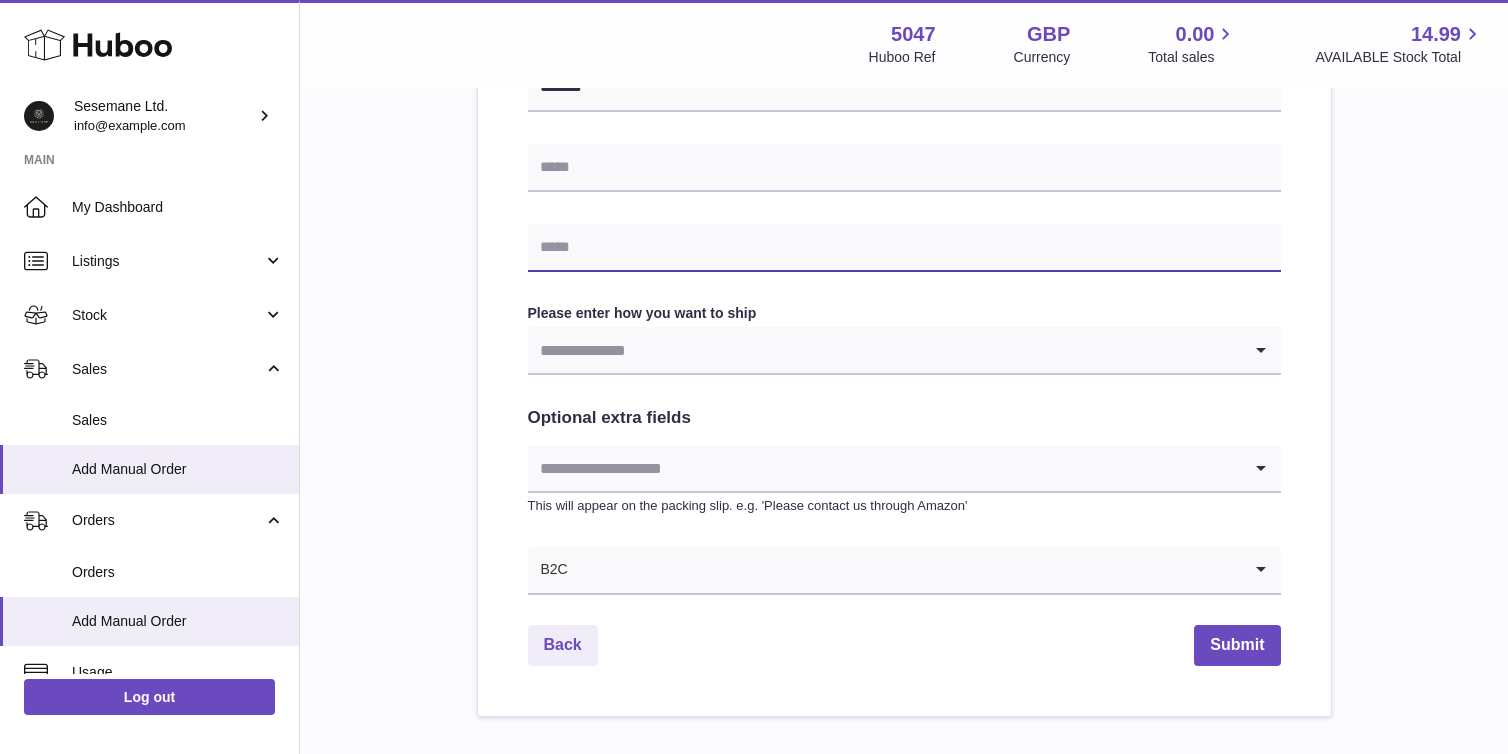 click at bounding box center (904, 248) 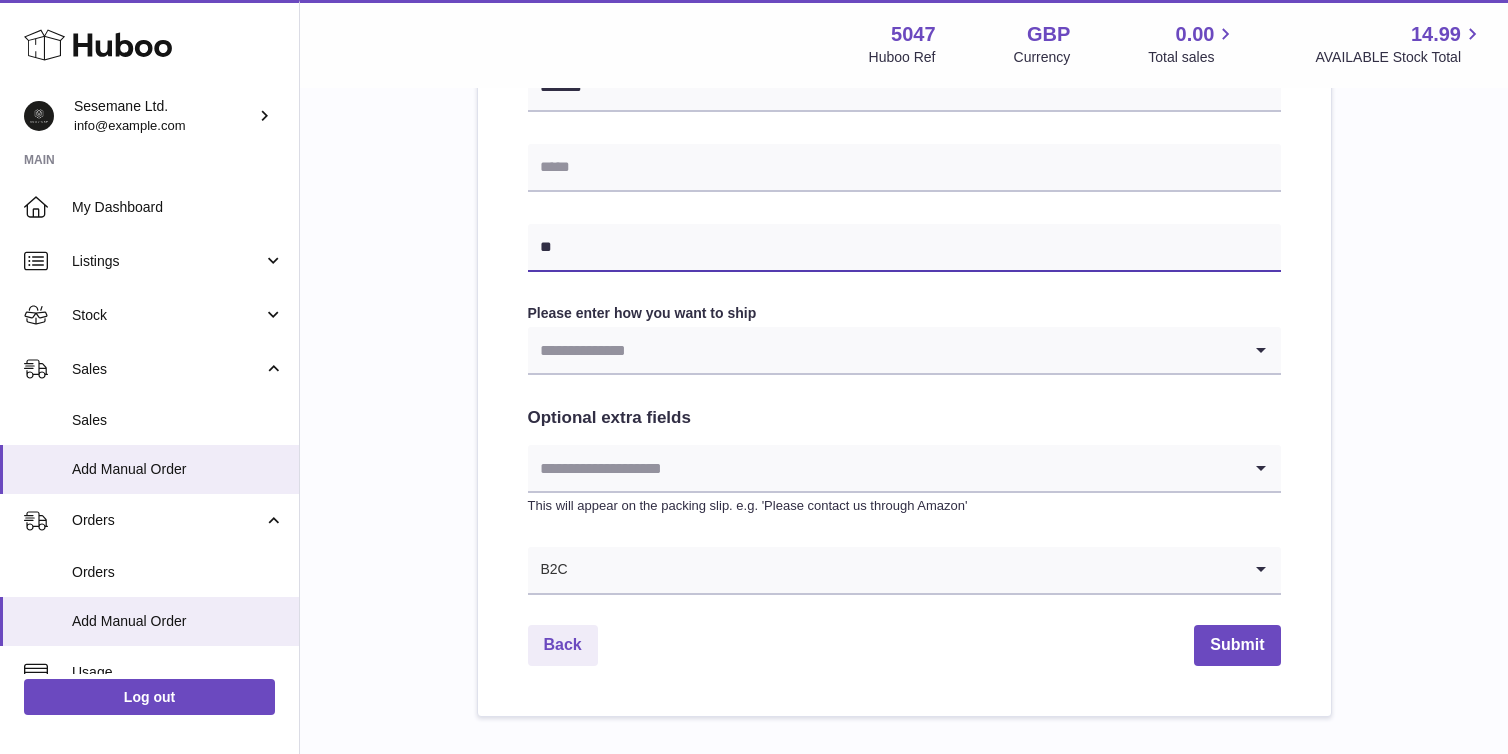 type on "*" 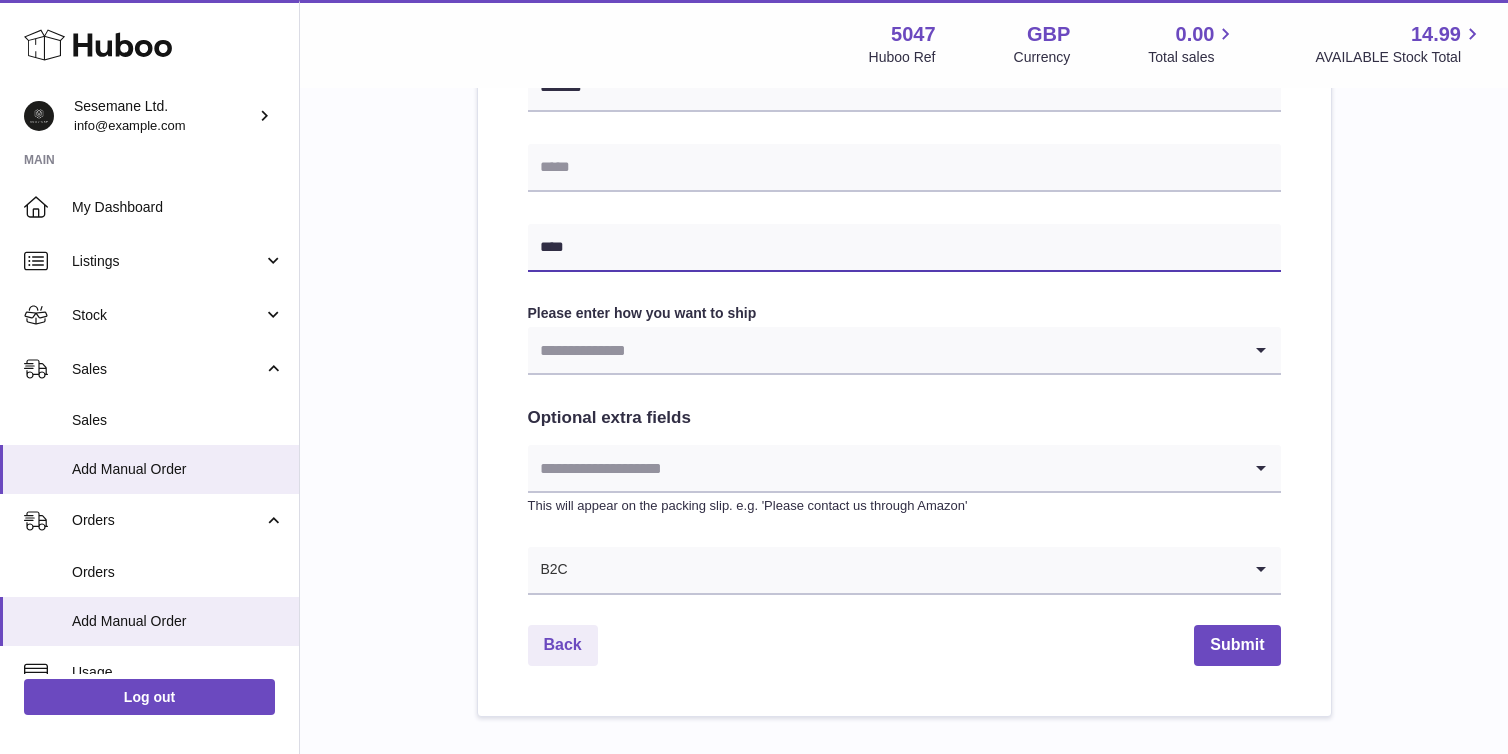 click on "****" at bounding box center (904, 248) 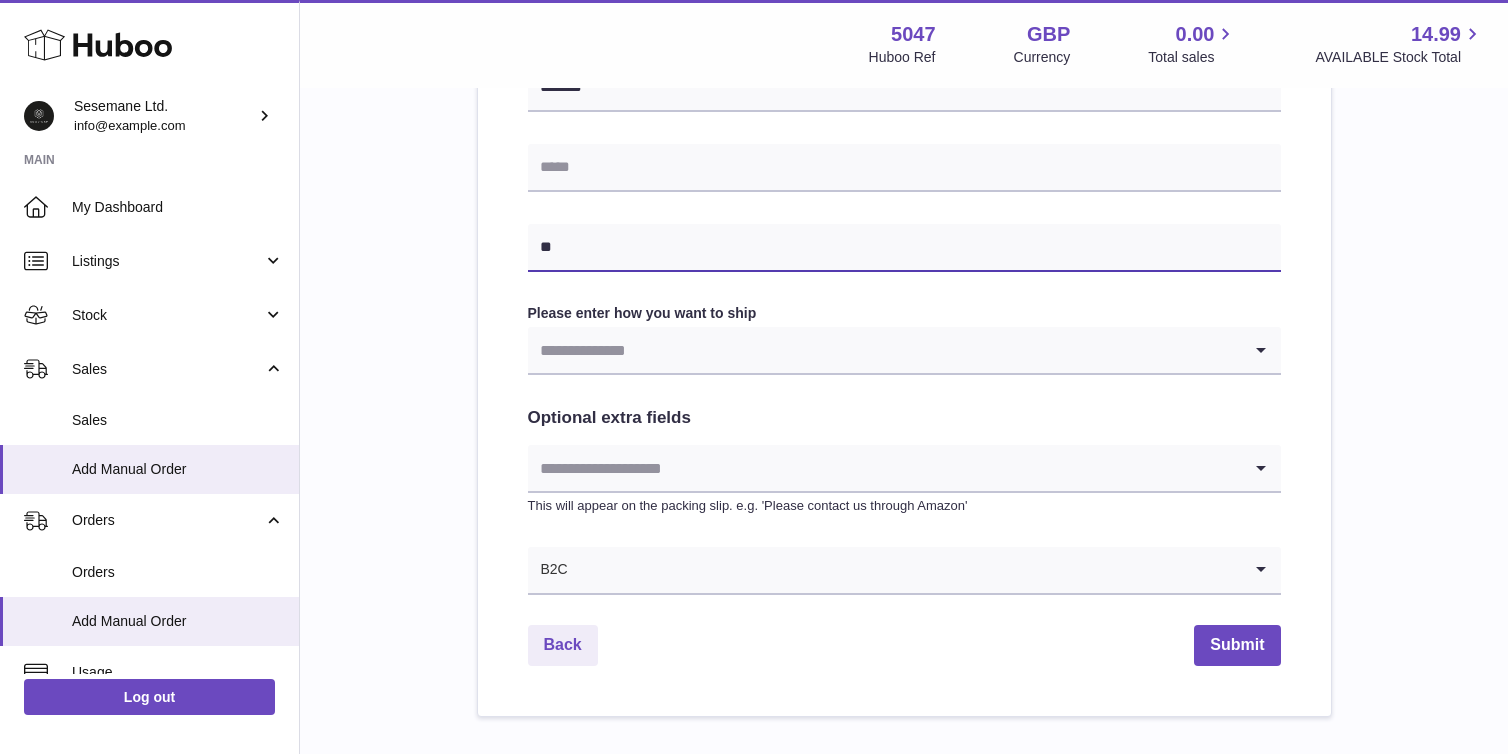type on "*" 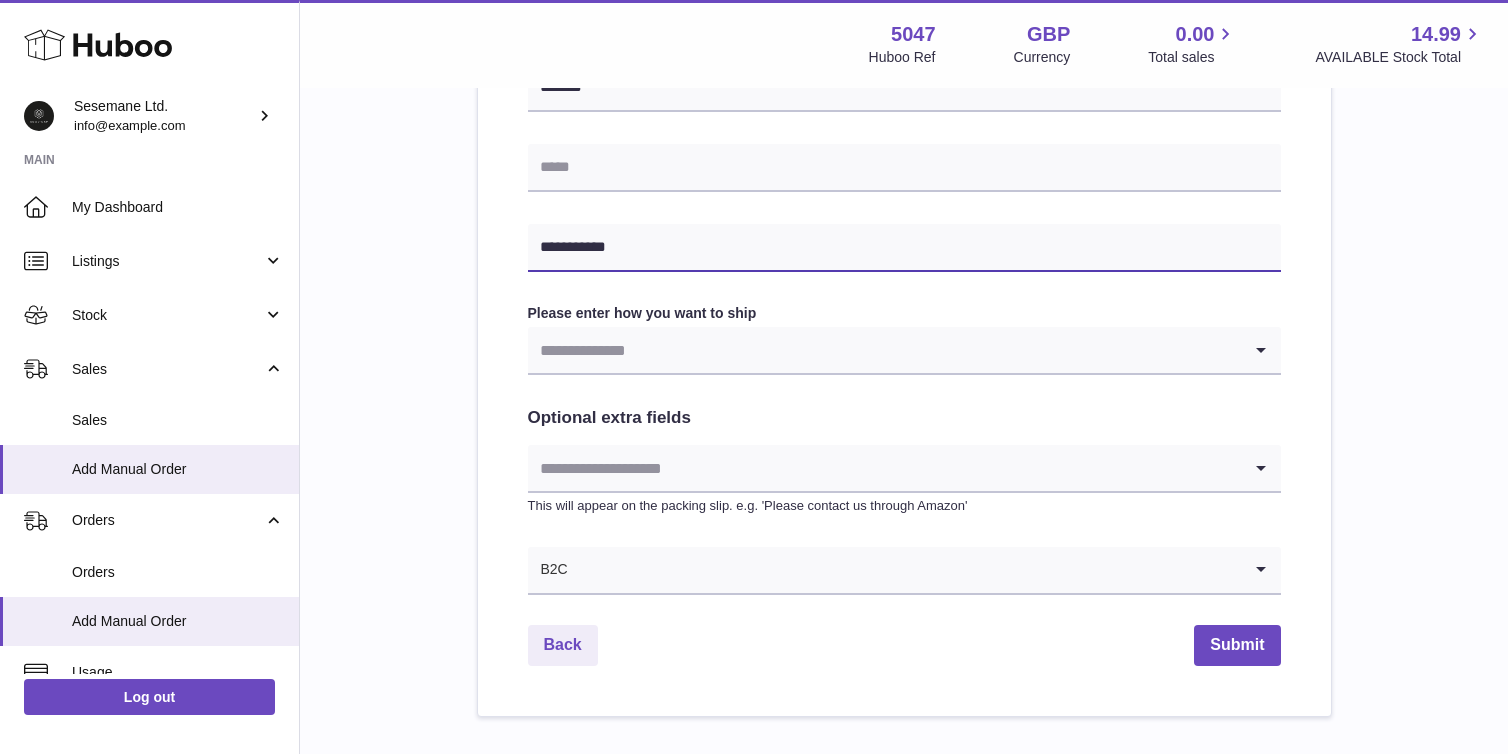 type on "**********" 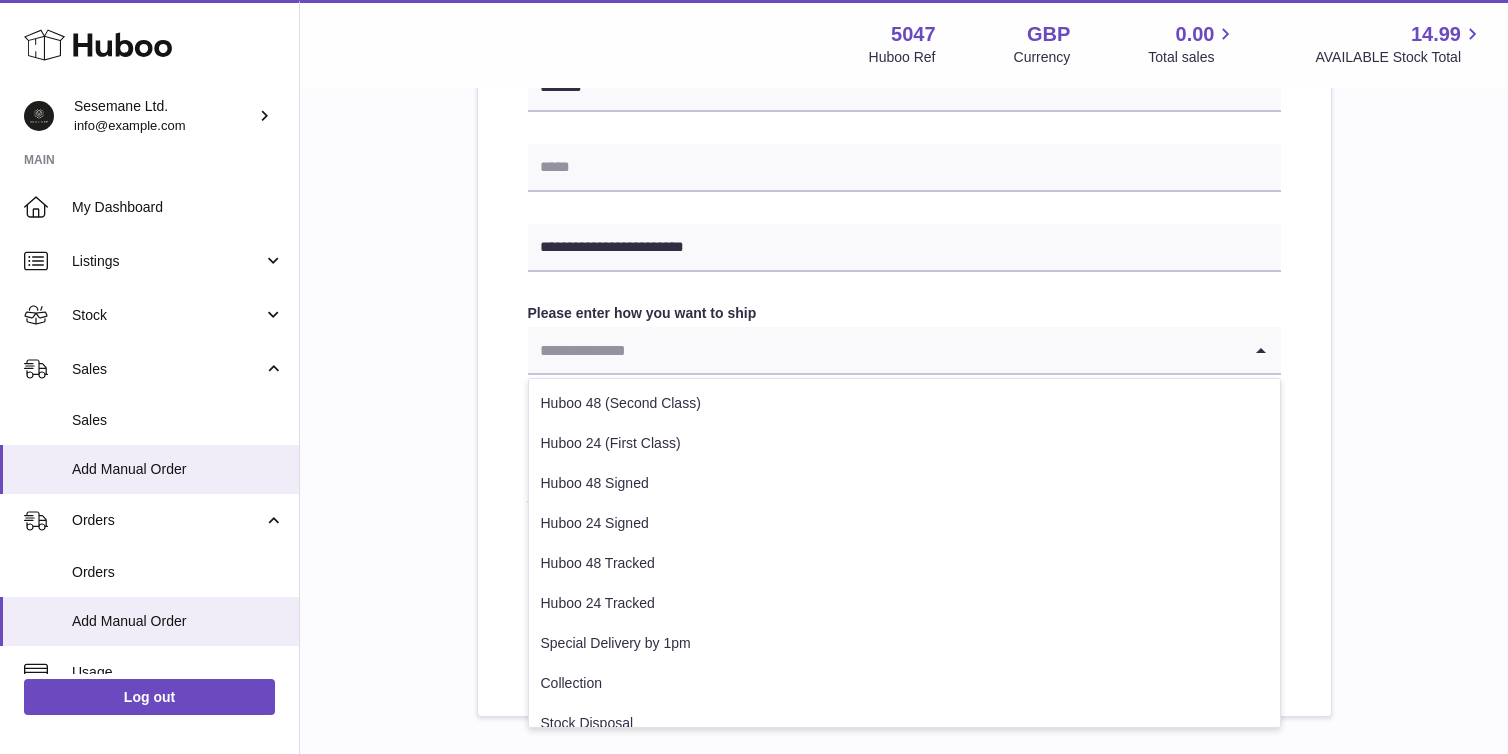 click at bounding box center (884, 350) 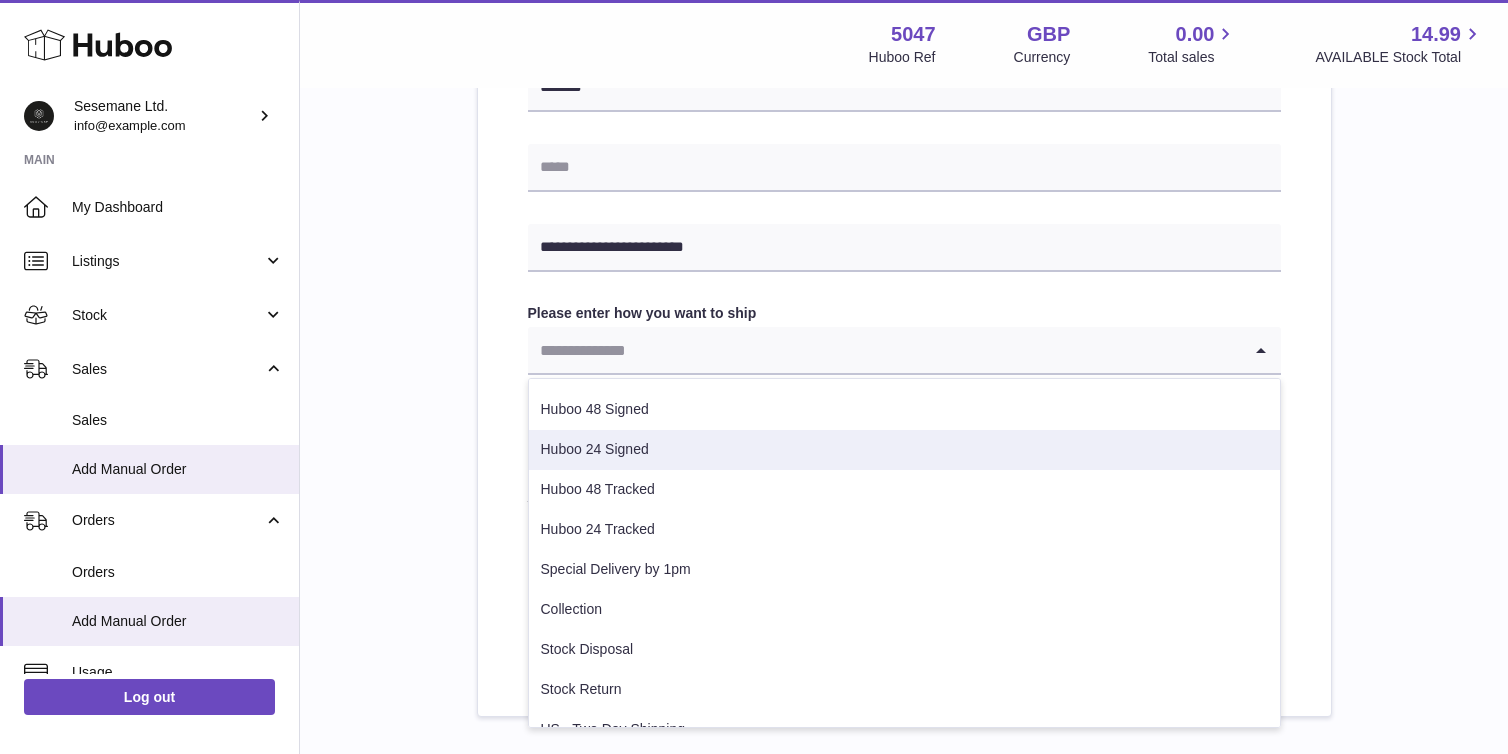 scroll, scrollTop: 142, scrollLeft: 0, axis: vertical 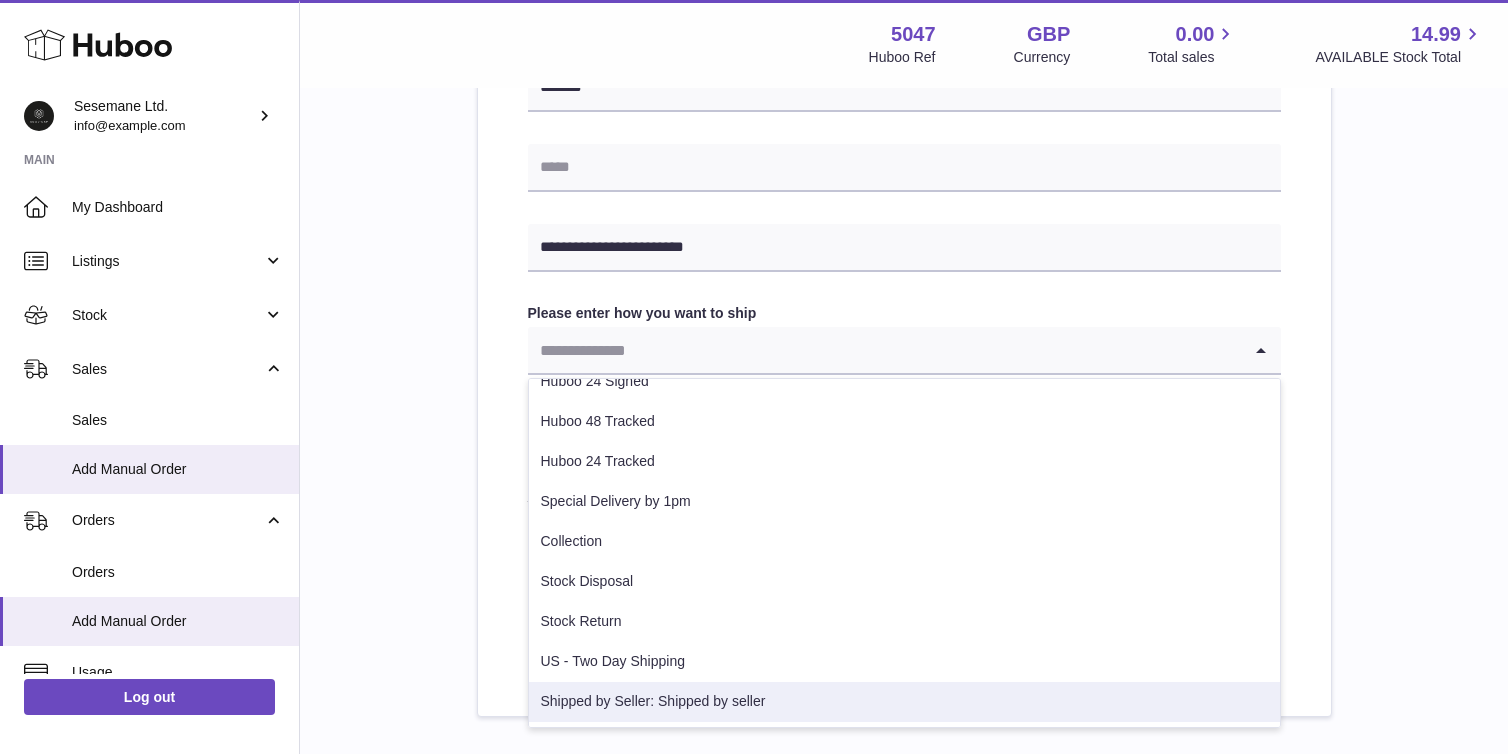 click on "Shipped by Seller: Shipped by seller" at bounding box center [904, 702] 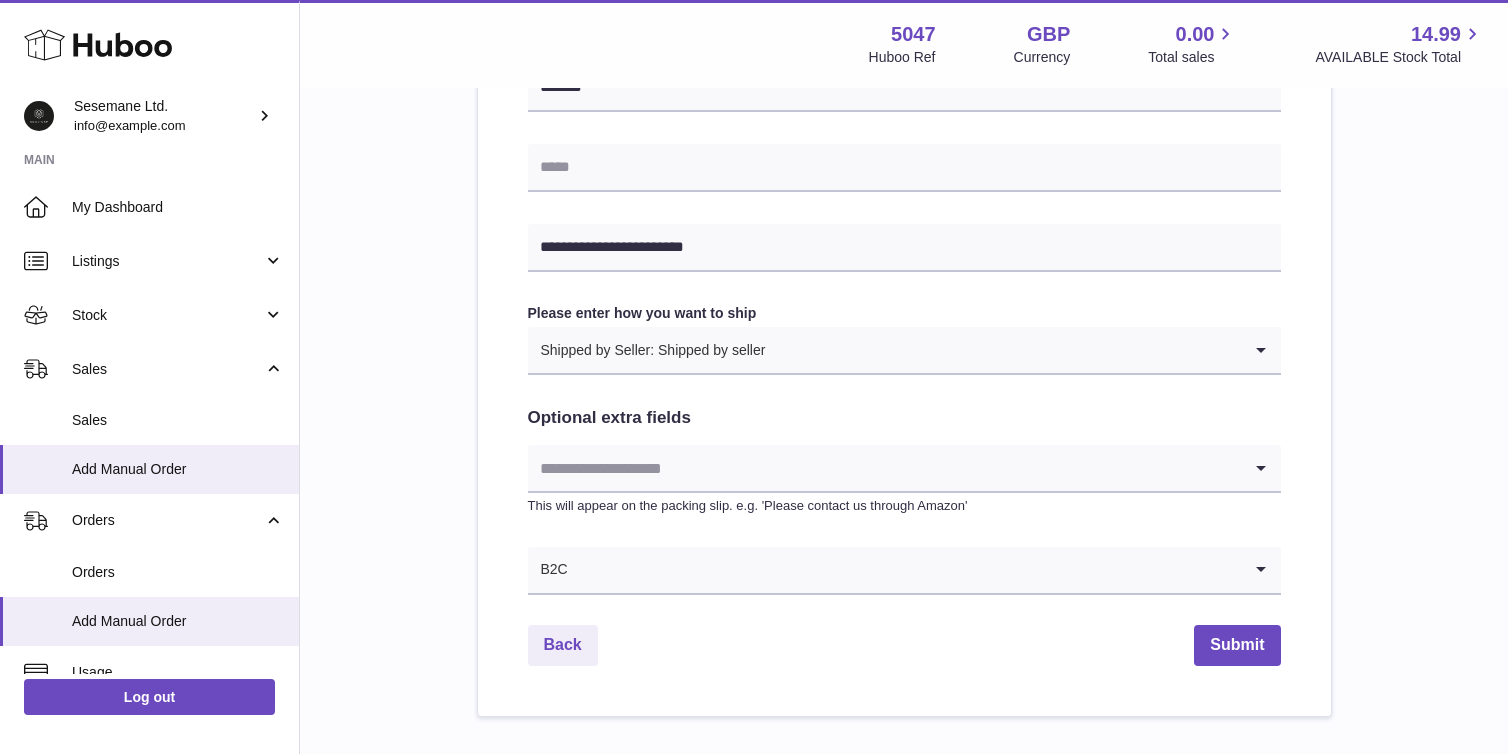 click on "Shipped by Seller: Shipped by seller" at bounding box center [884, 350] 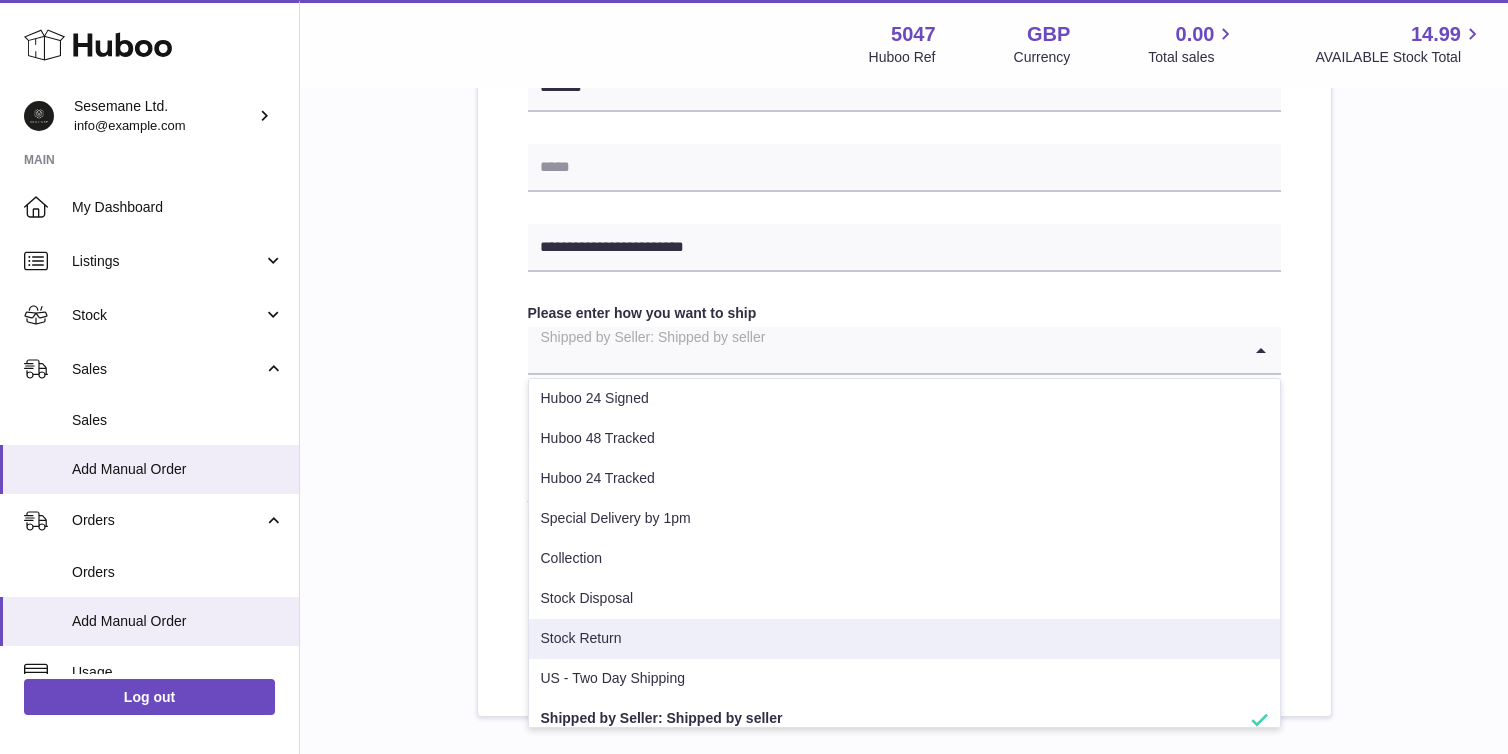 scroll, scrollTop: 142, scrollLeft: 0, axis: vertical 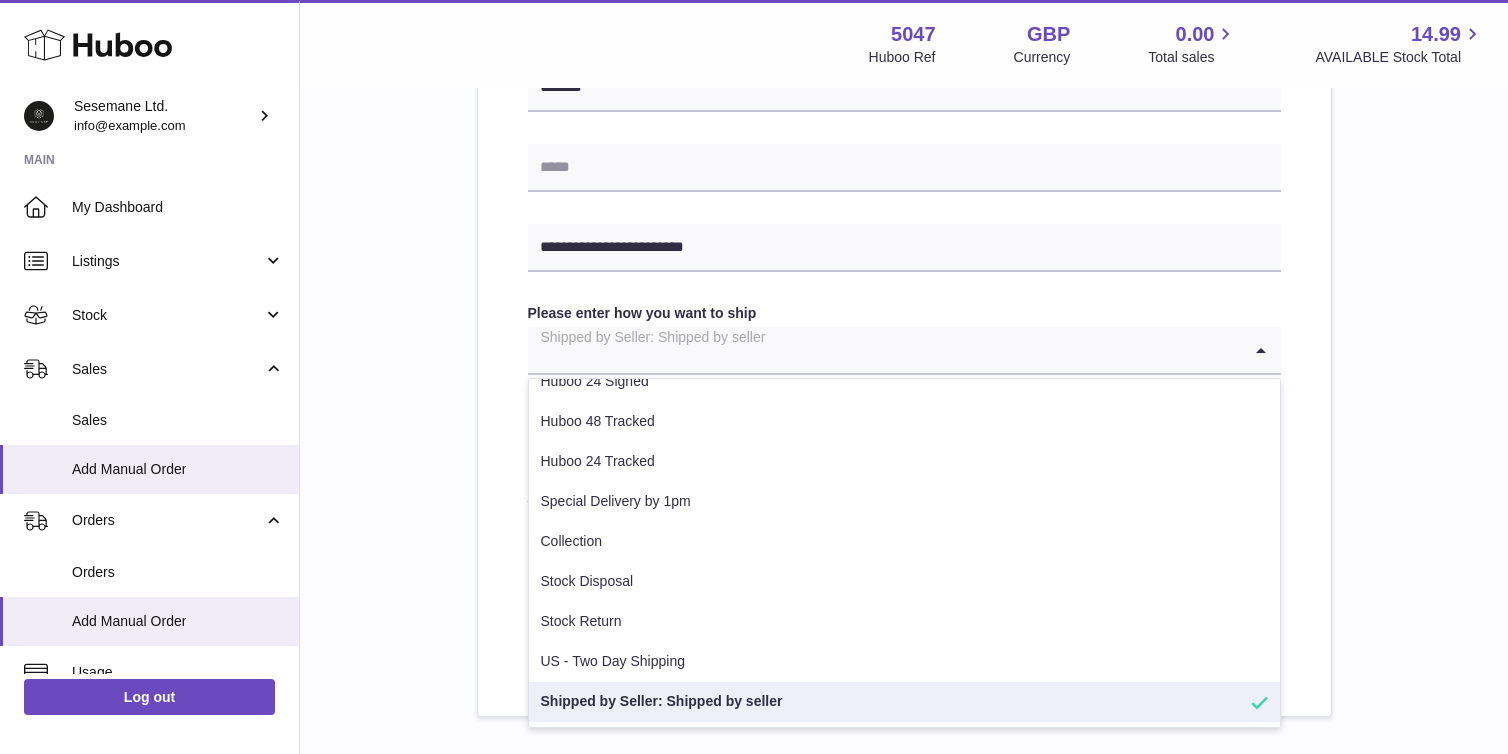 click on "Shipped by Seller: Shipped by seller" at bounding box center [904, 702] 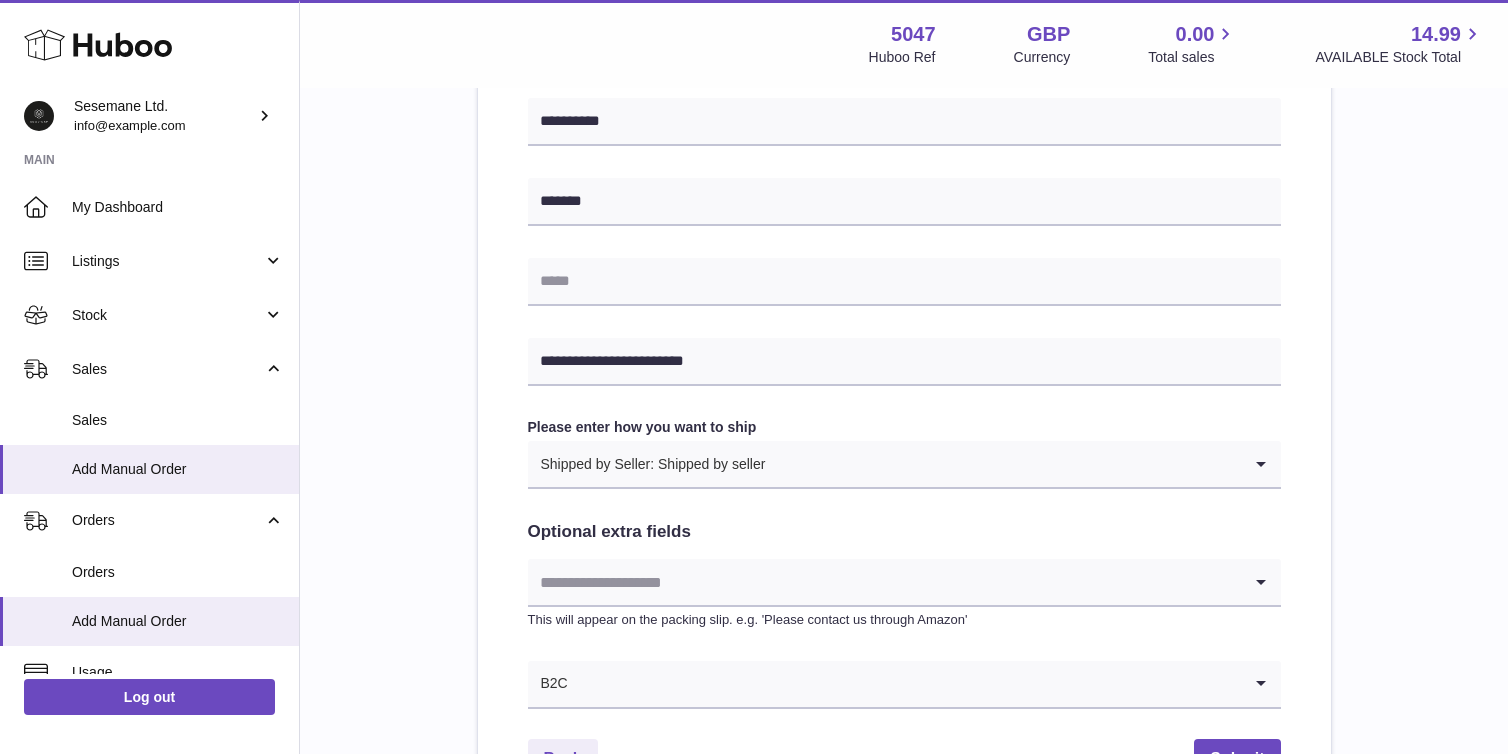 scroll, scrollTop: 1026, scrollLeft: 0, axis: vertical 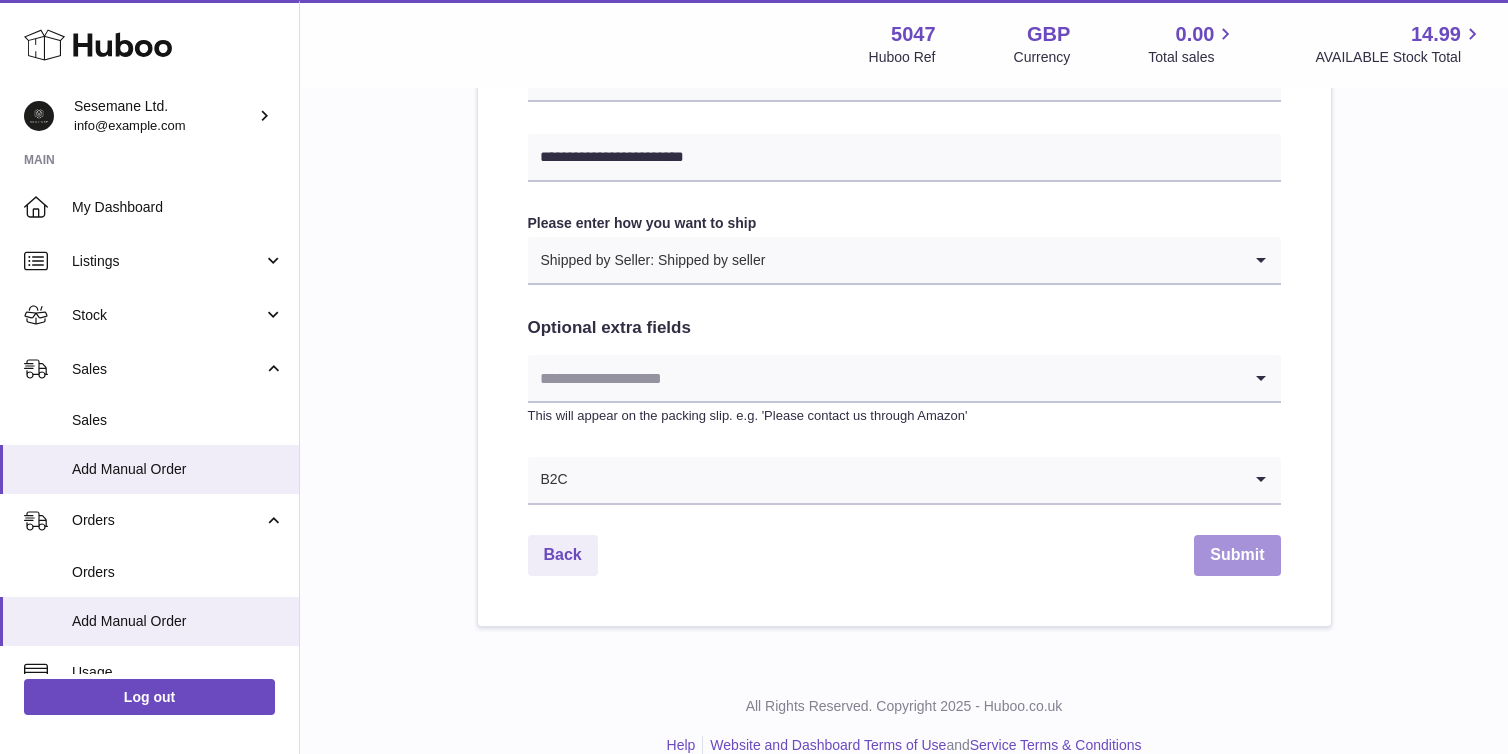 click on "Submit" at bounding box center (1237, 555) 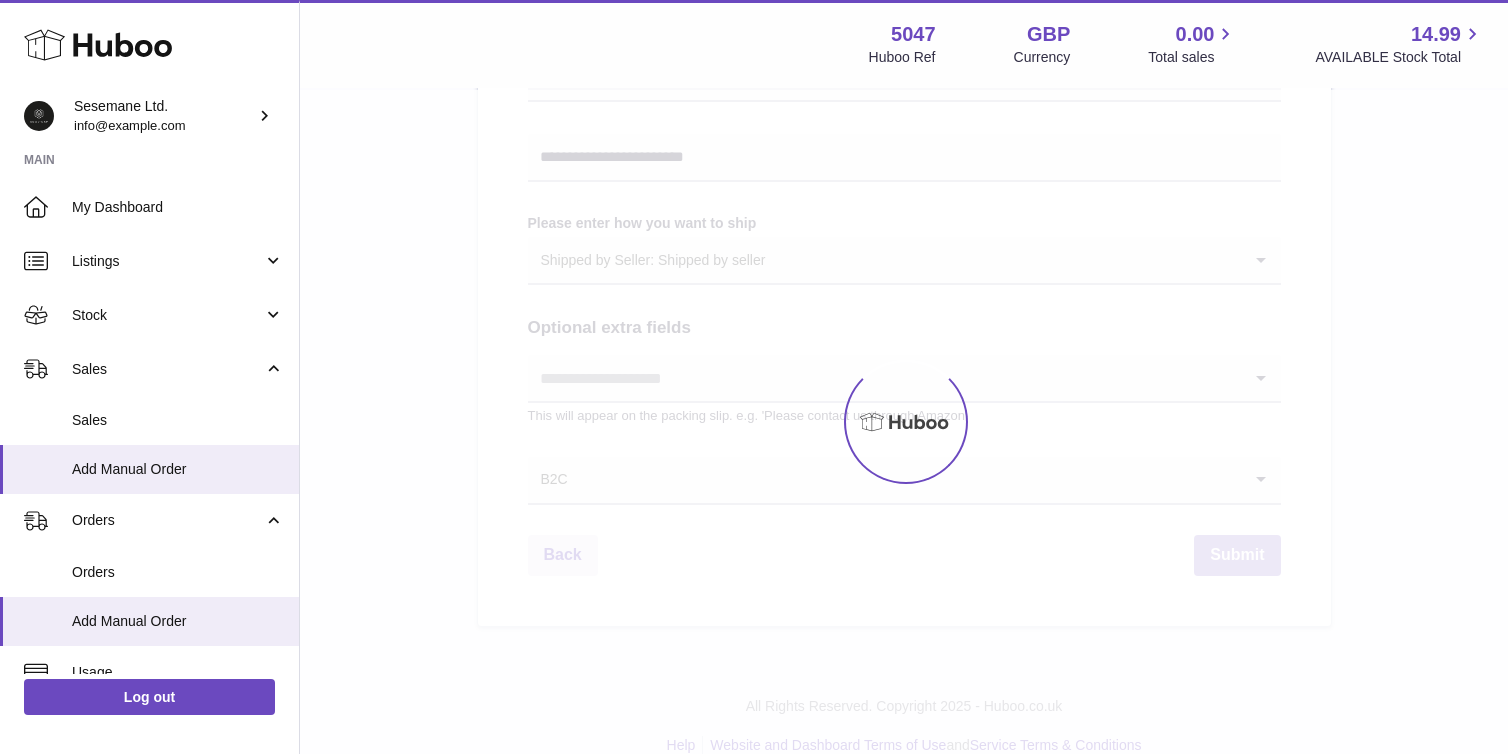 scroll, scrollTop: 0, scrollLeft: 0, axis: both 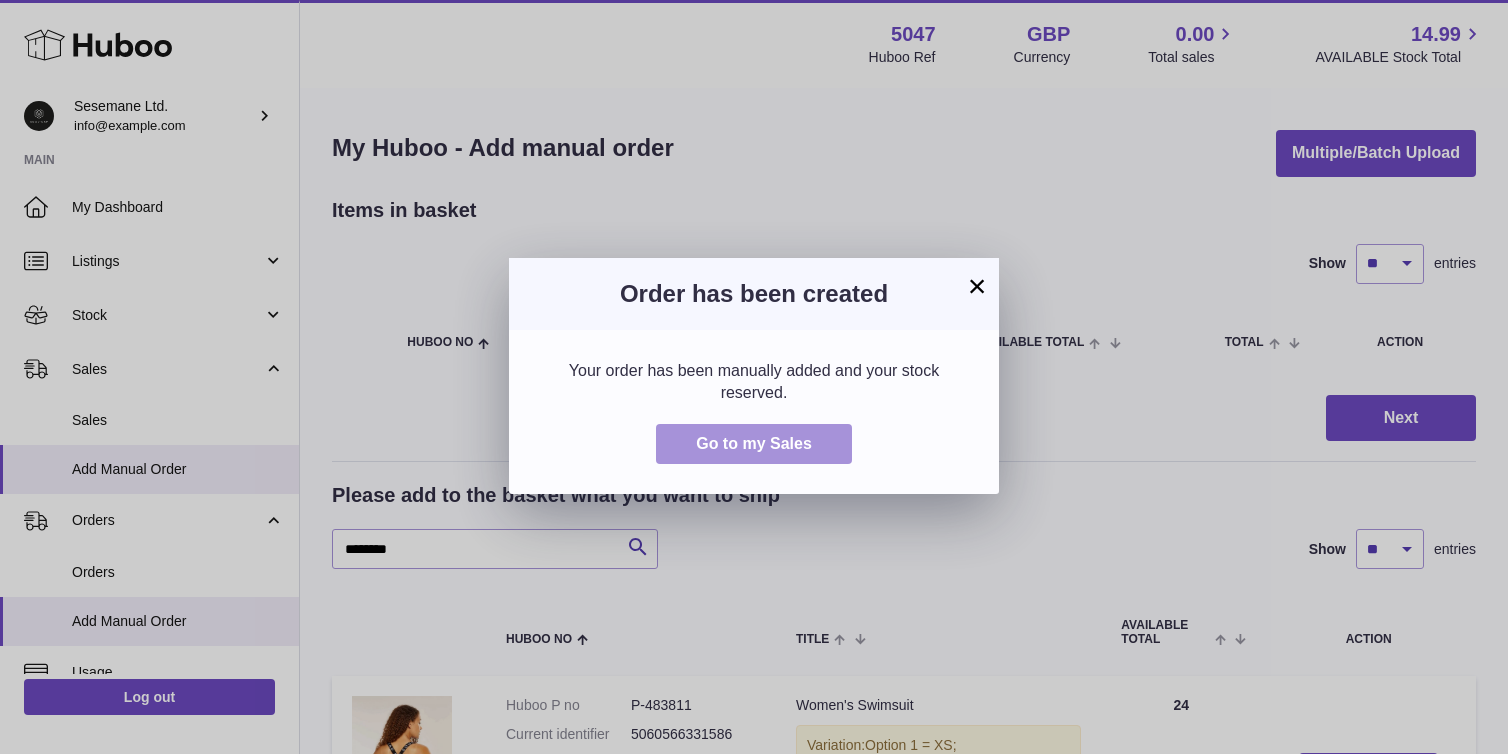 click on "Go to my Sales" at bounding box center [754, 444] 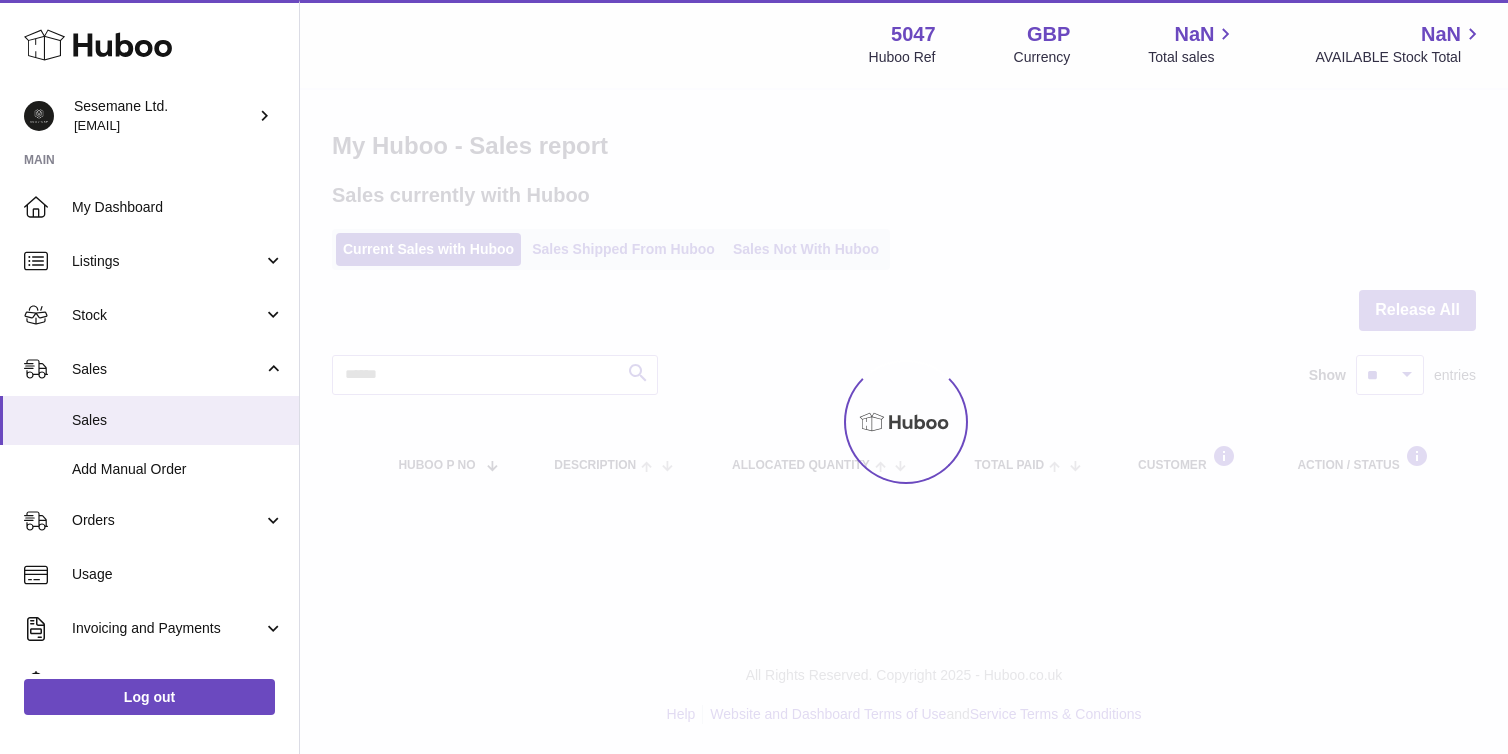 scroll, scrollTop: 0, scrollLeft: 0, axis: both 